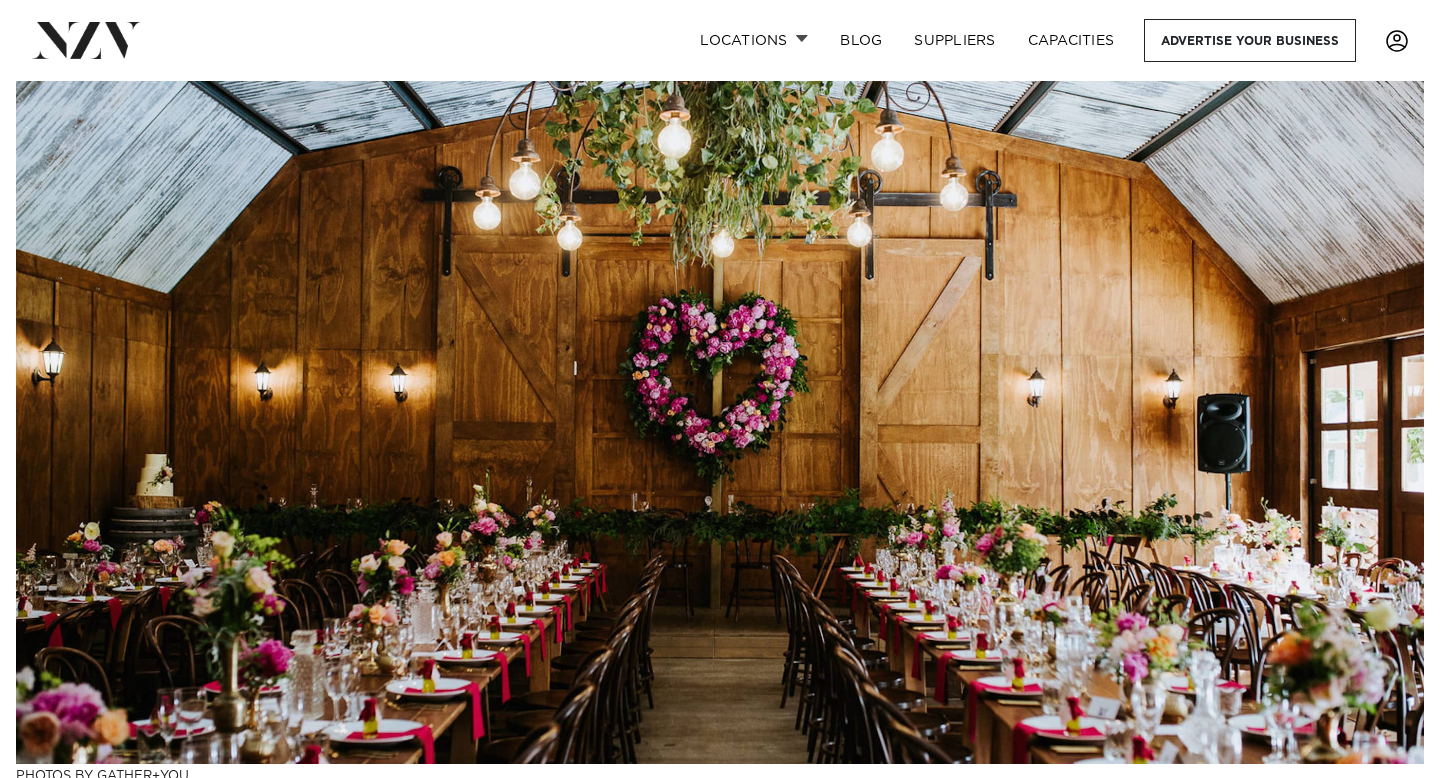scroll, scrollTop: 0, scrollLeft: 0, axis: both 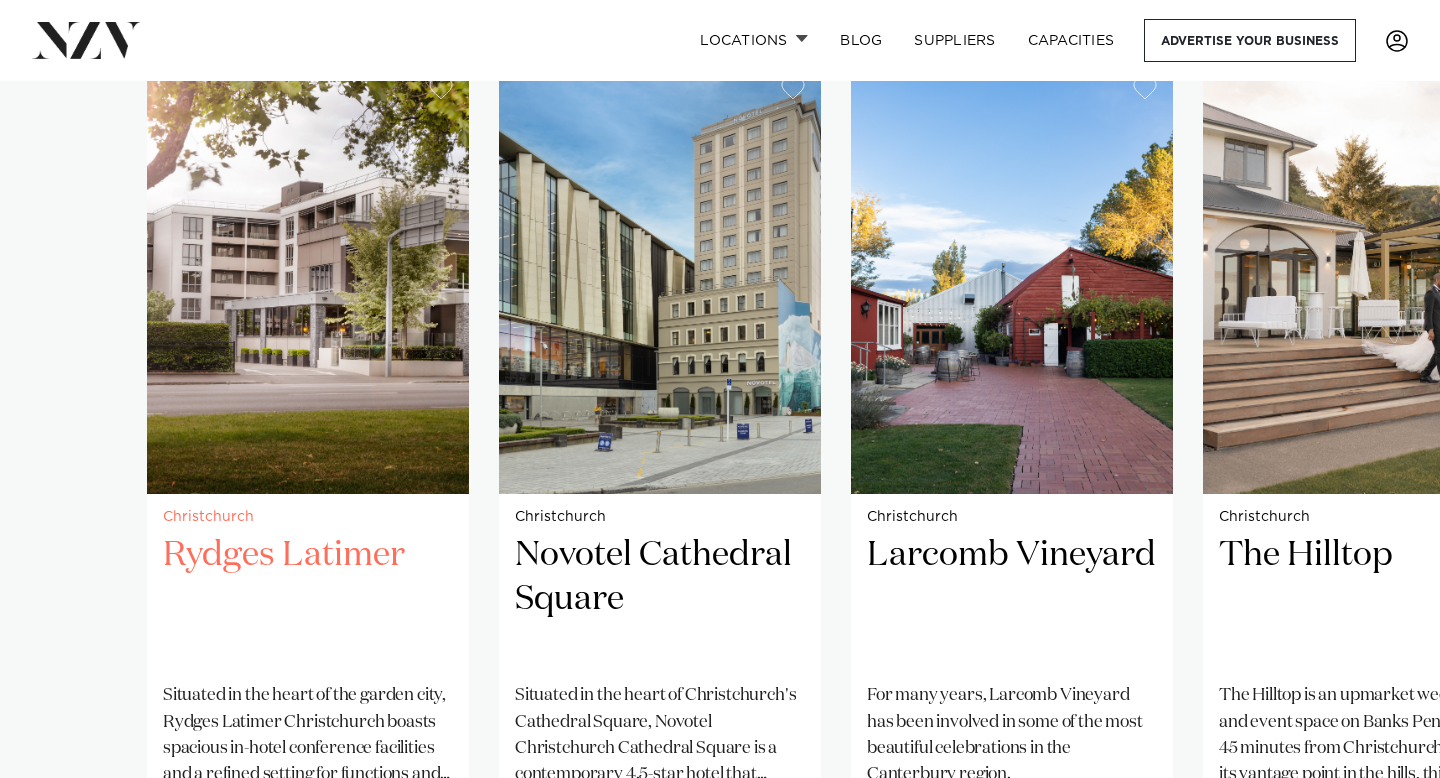 click on "Rydges Latimer" at bounding box center (308, 600) 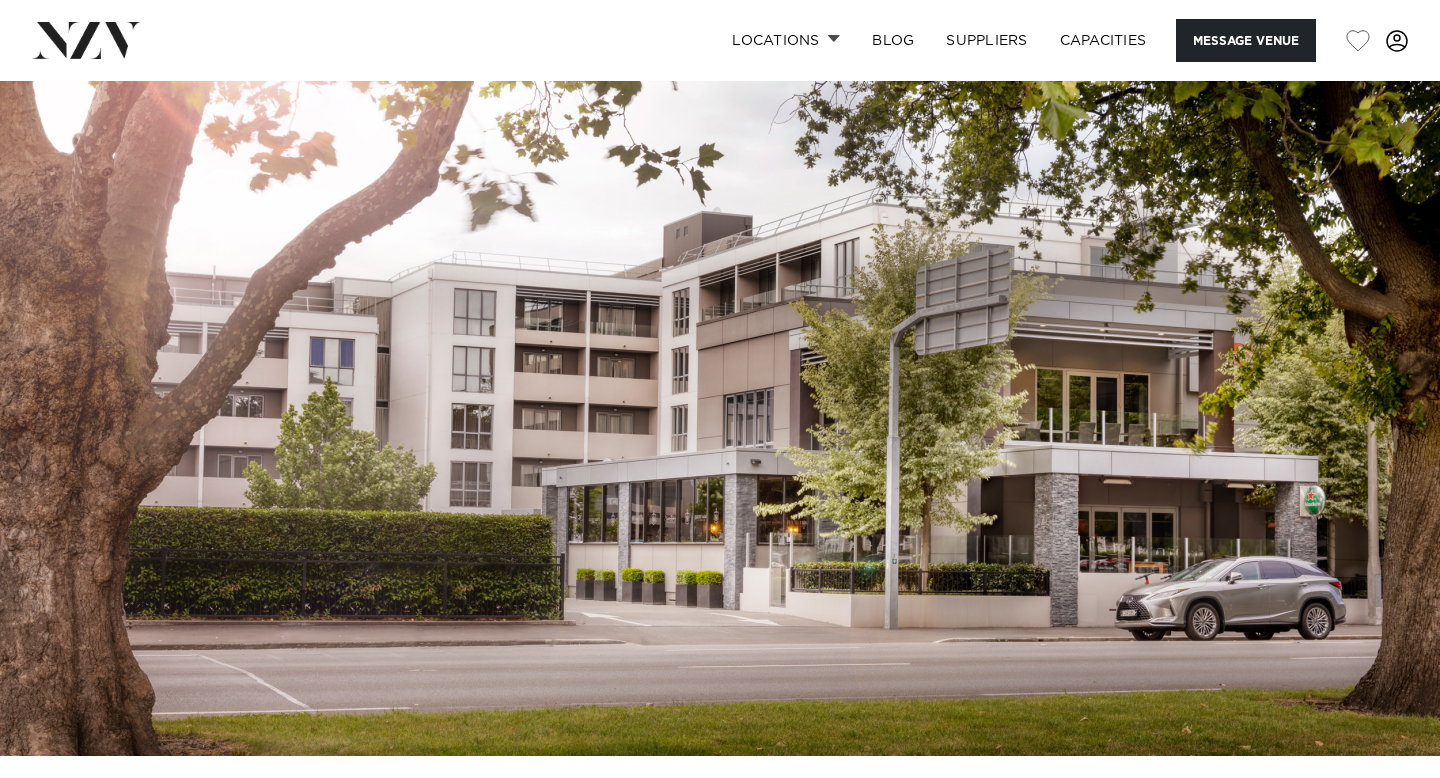 scroll, scrollTop: 0, scrollLeft: 0, axis: both 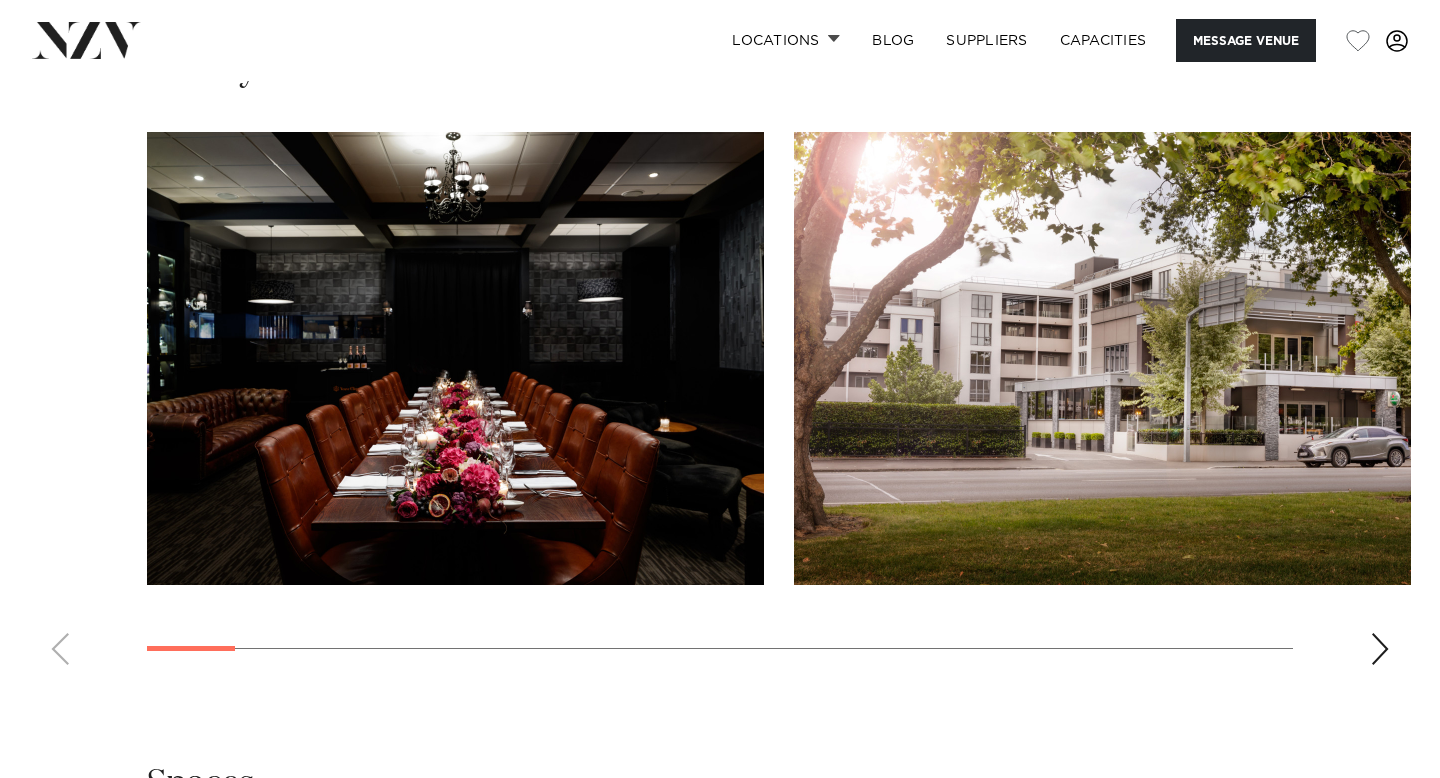 click at bounding box center (1380, 649) 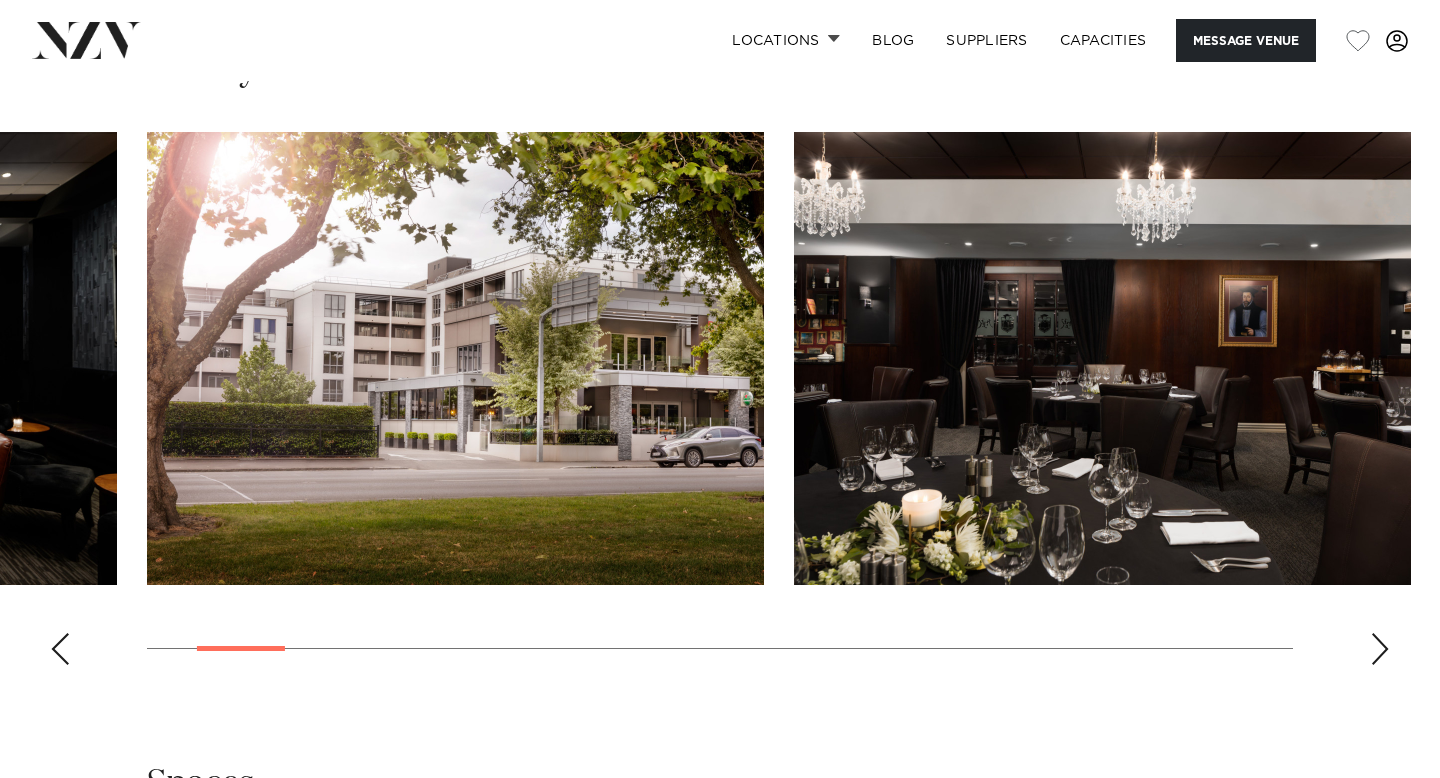 click at bounding box center [720, 406] 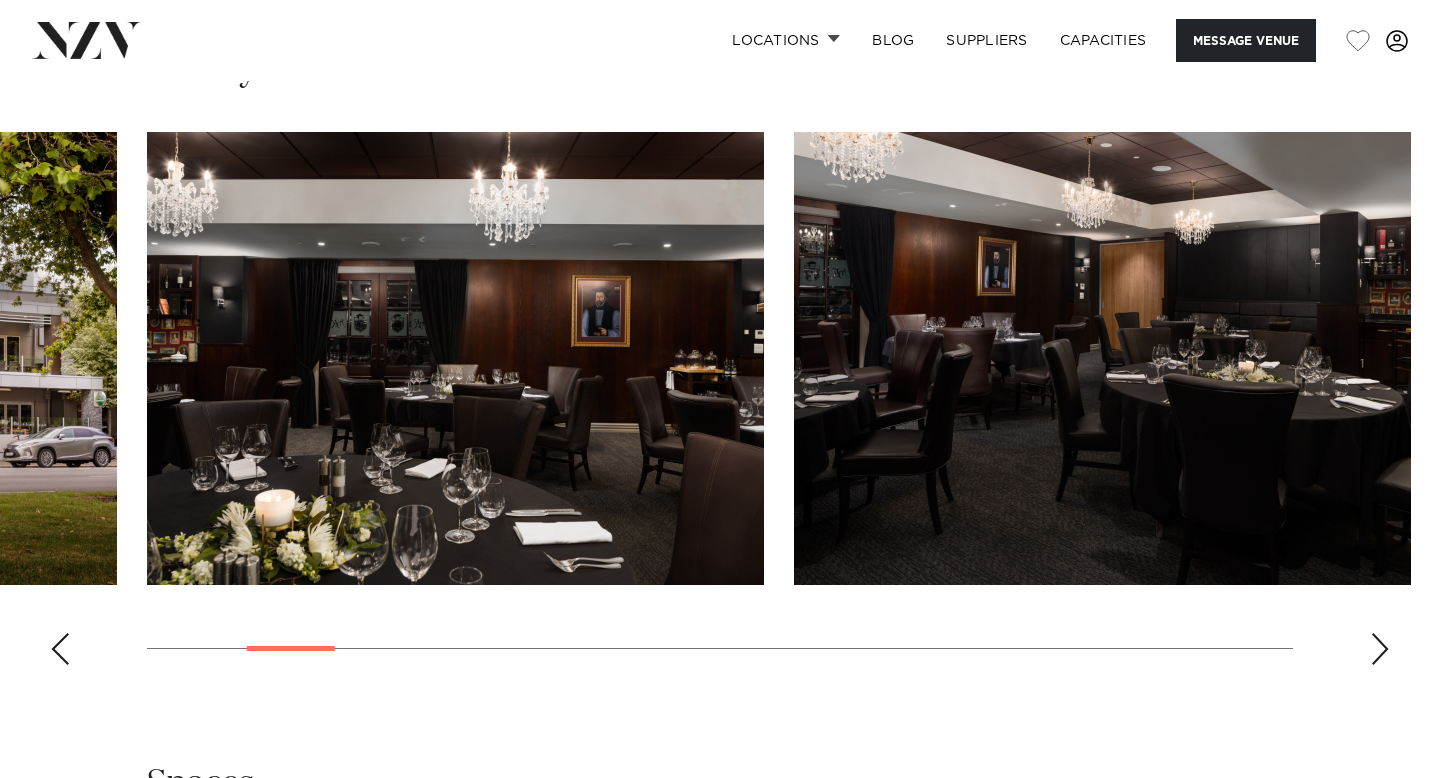 click at bounding box center (1380, 649) 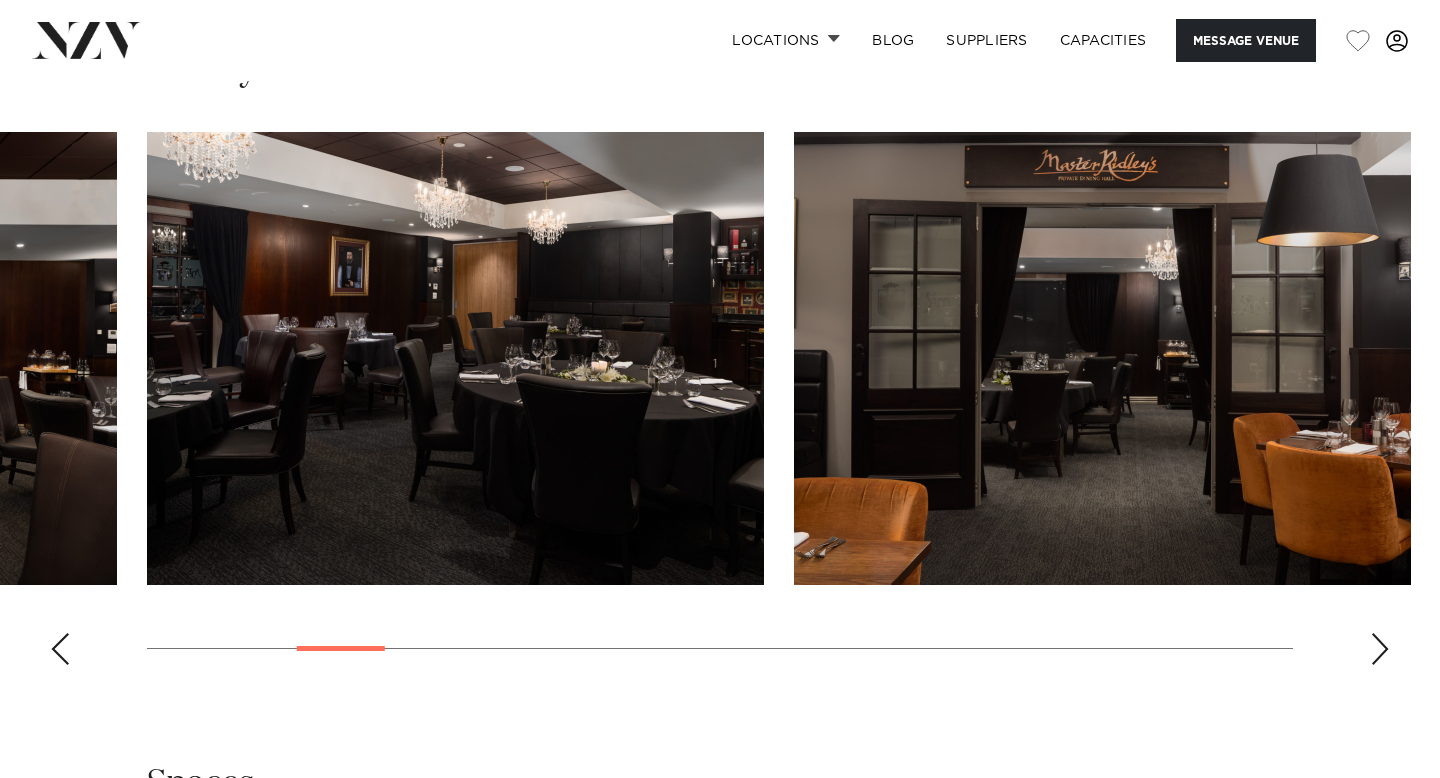 click at bounding box center [1380, 649] 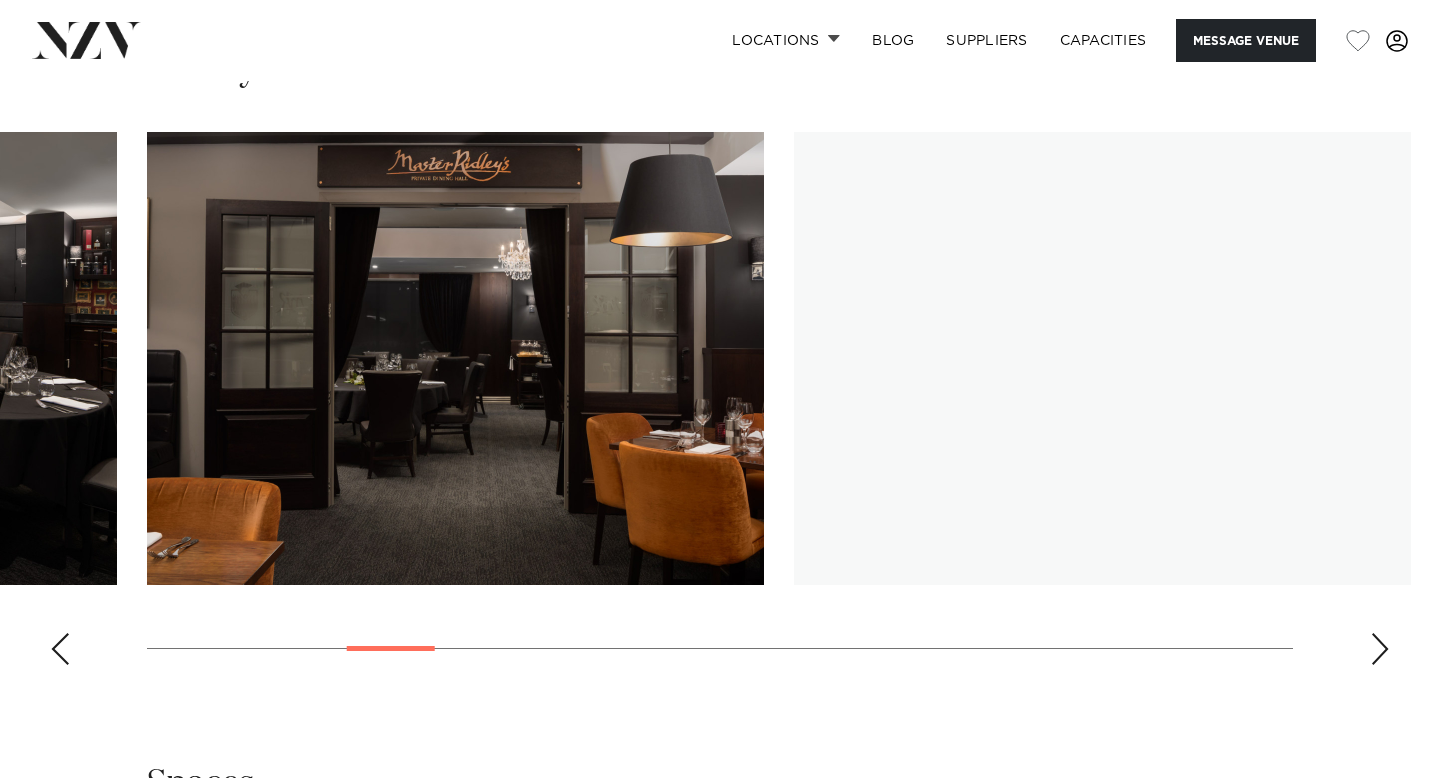 click at bounding box center (1380, 649) 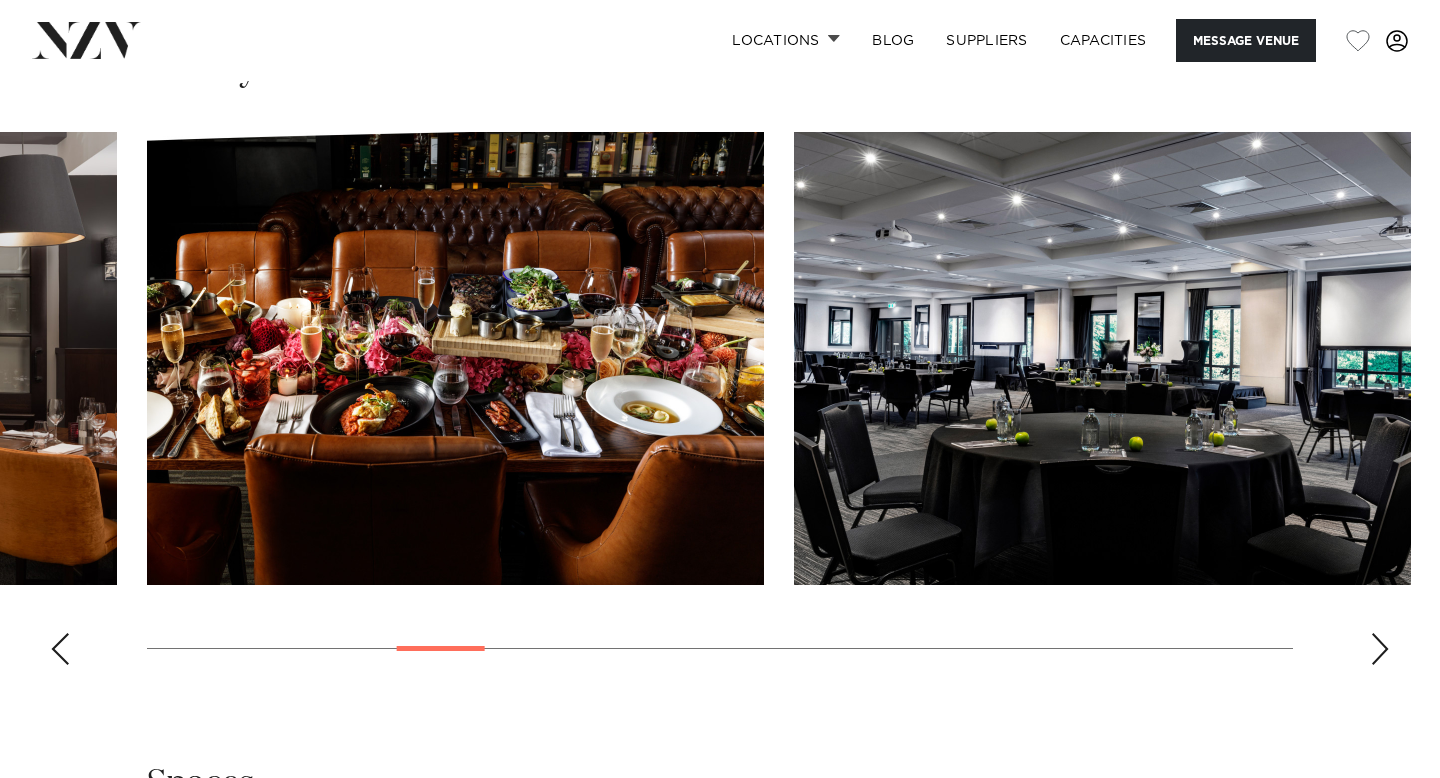 click at bounding box center (1380, 649) 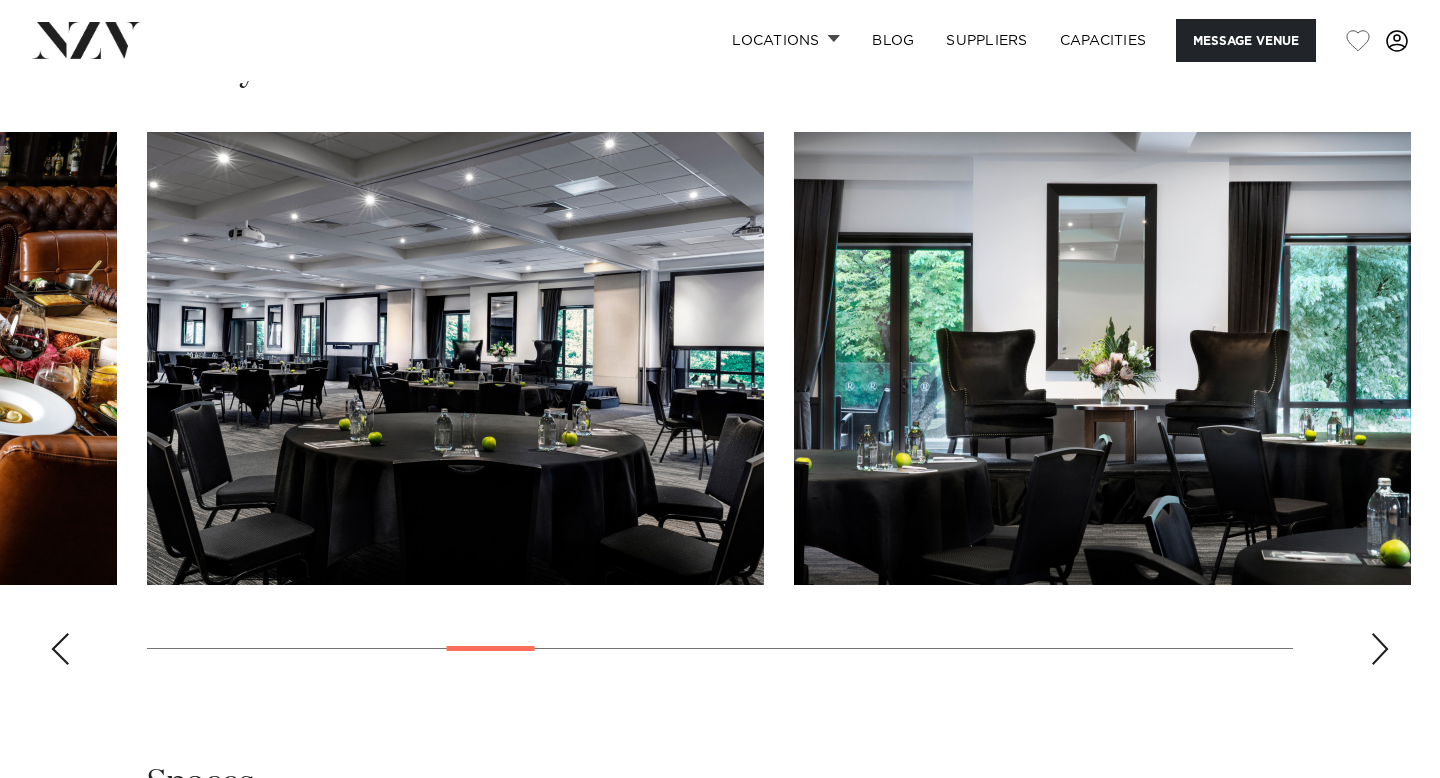 click at bounding box center [1380, 649] 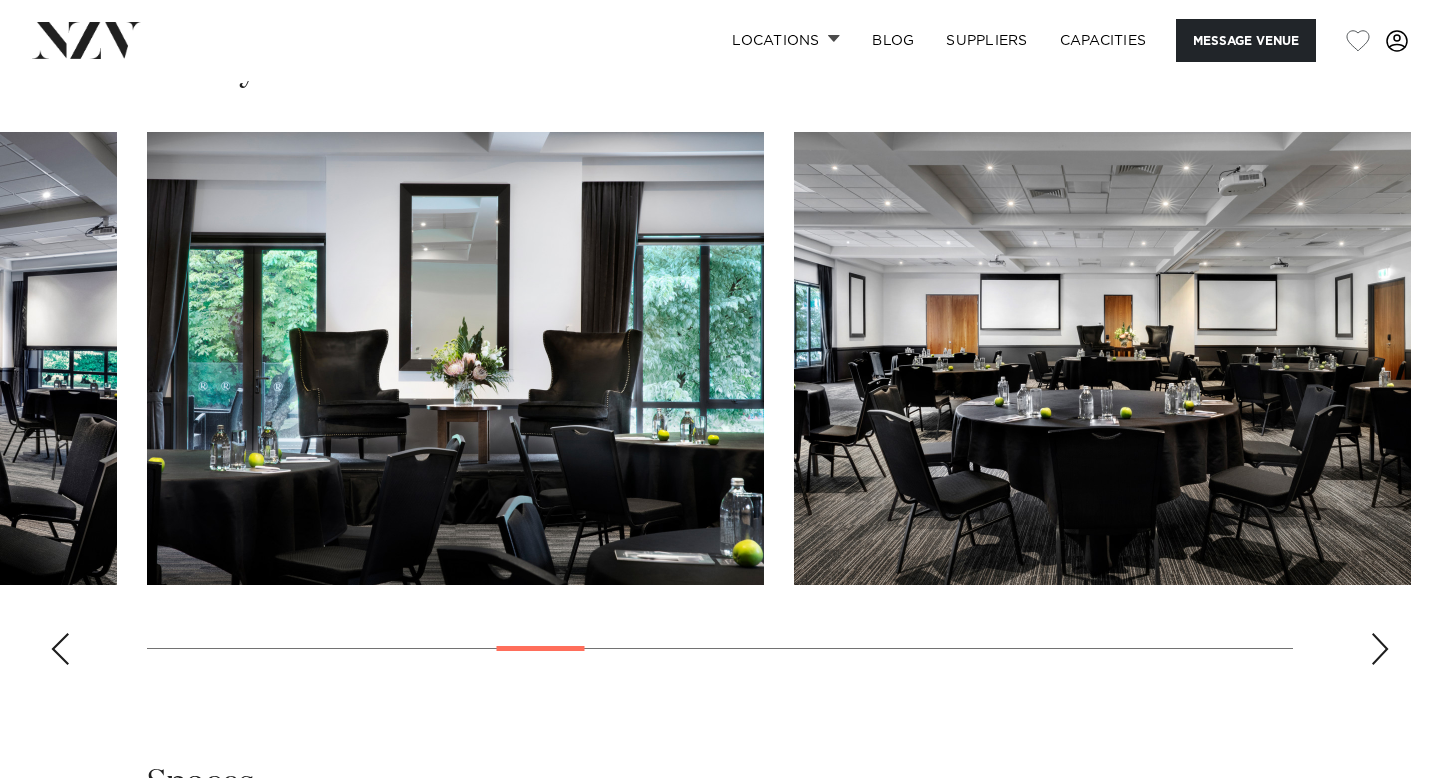 click at bounding box center [1380, 649] 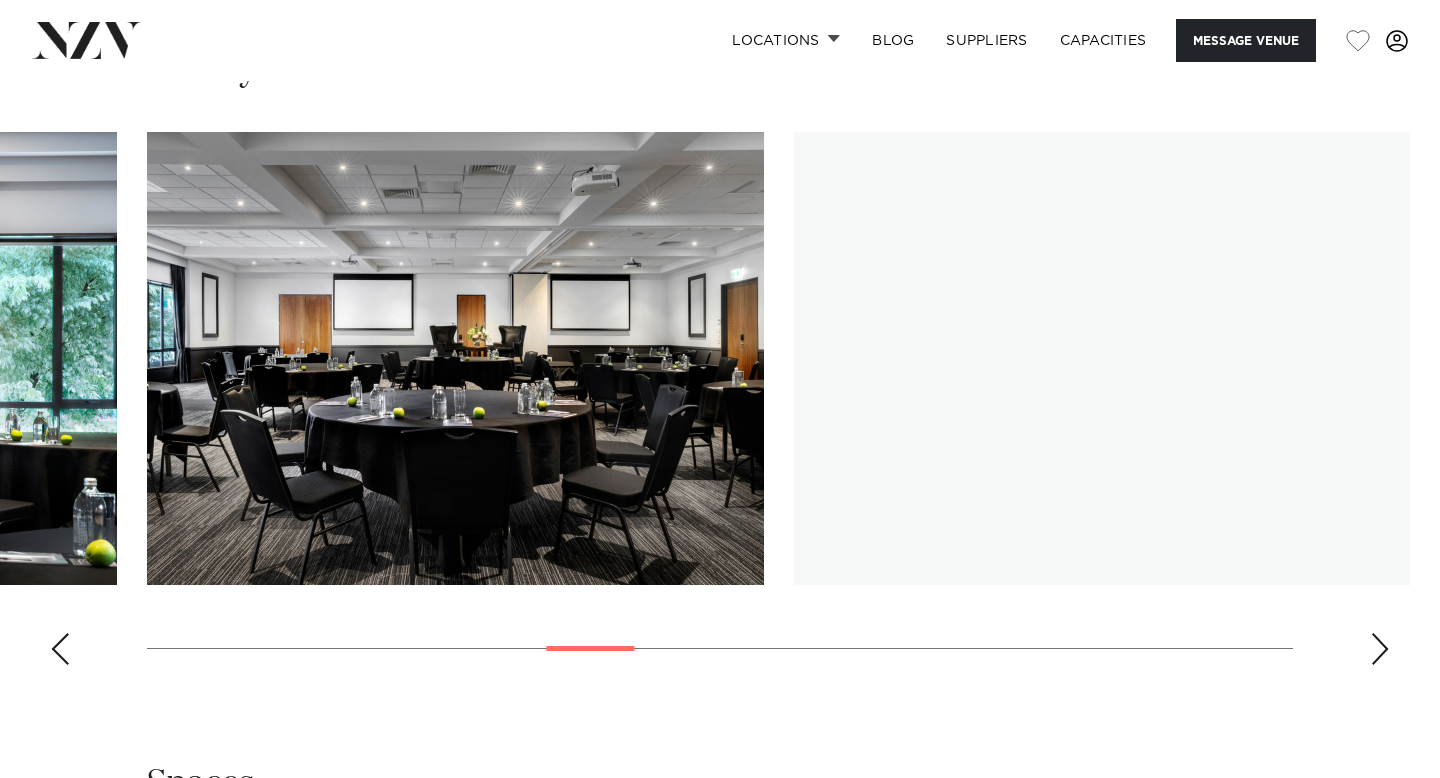 click at bounding box center (1380, 649) 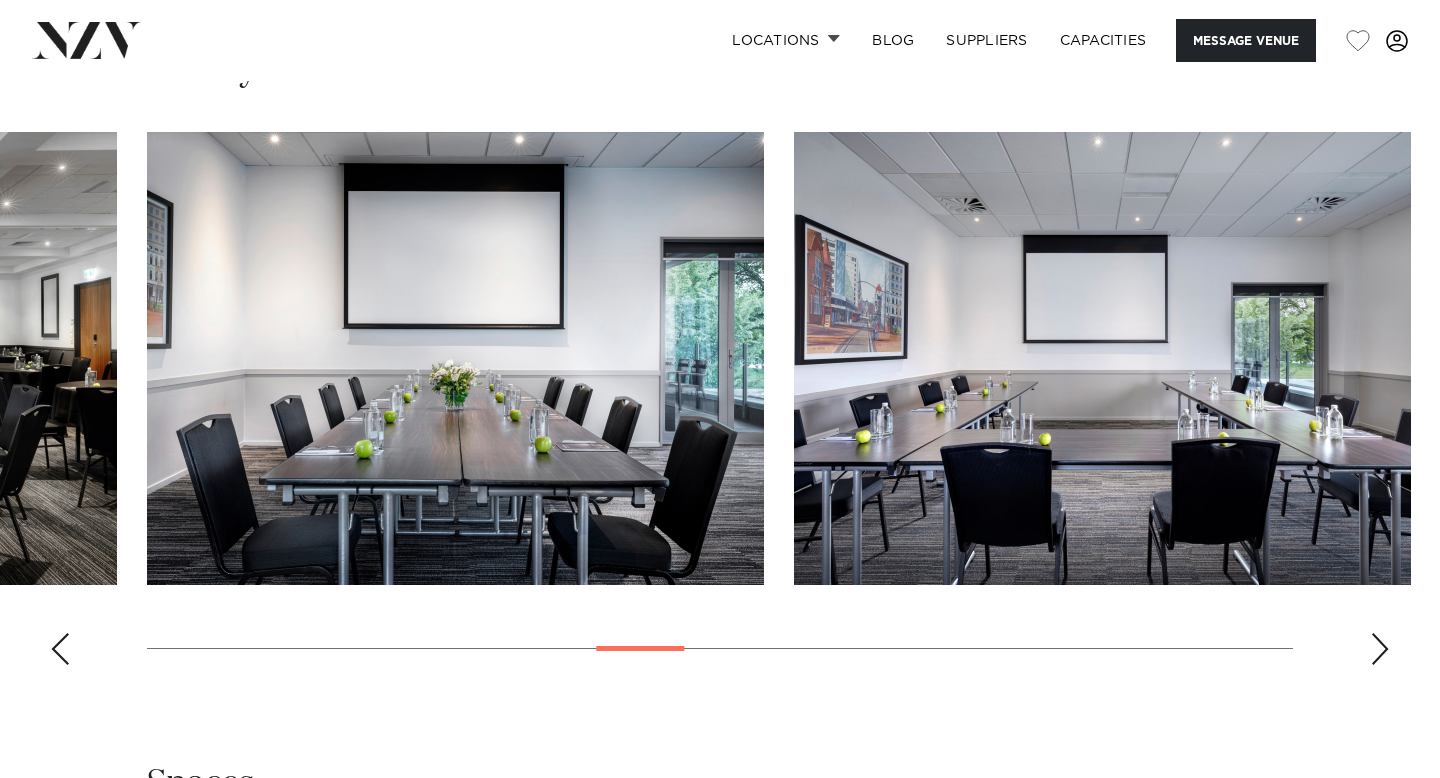 click at bounding box center (1380, 649) 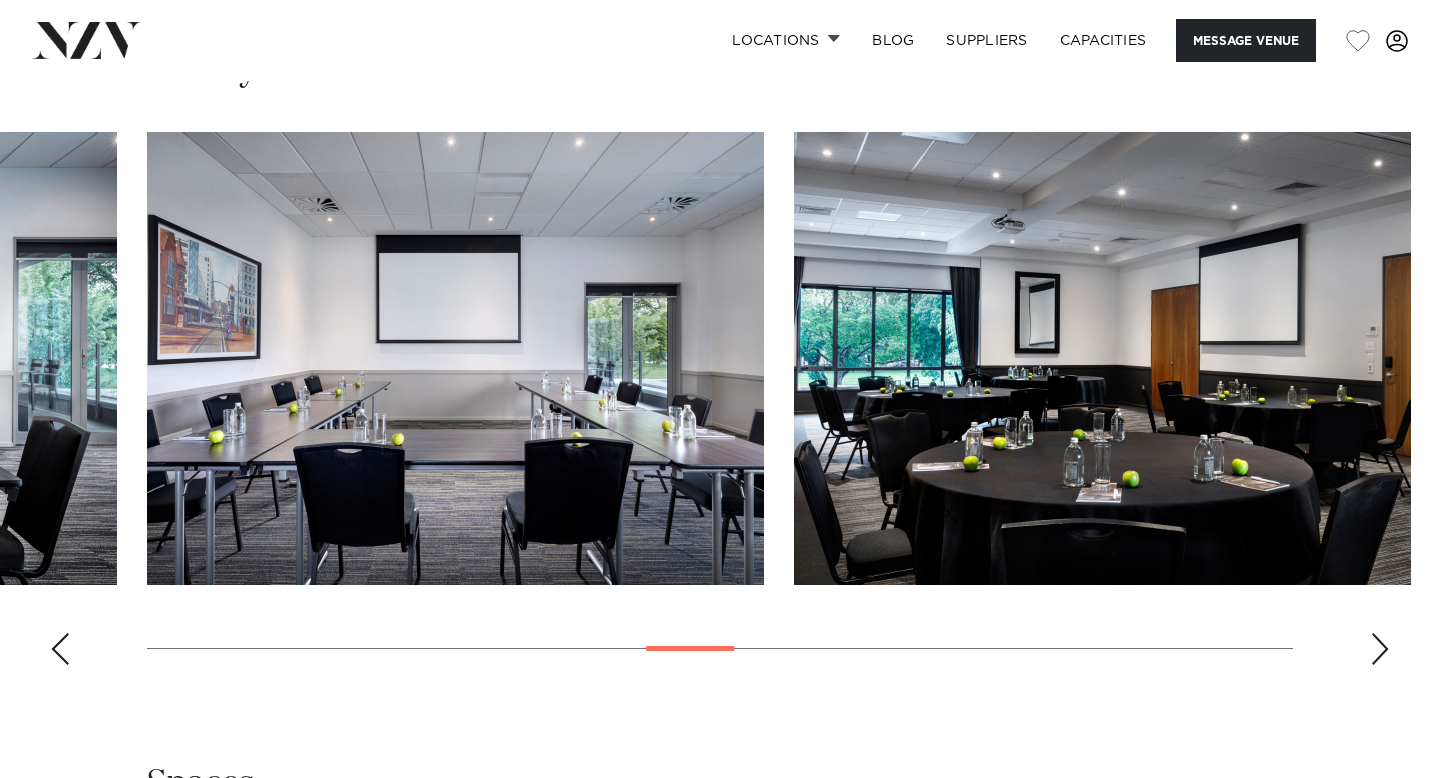 click at bounding box center [1380, 649] 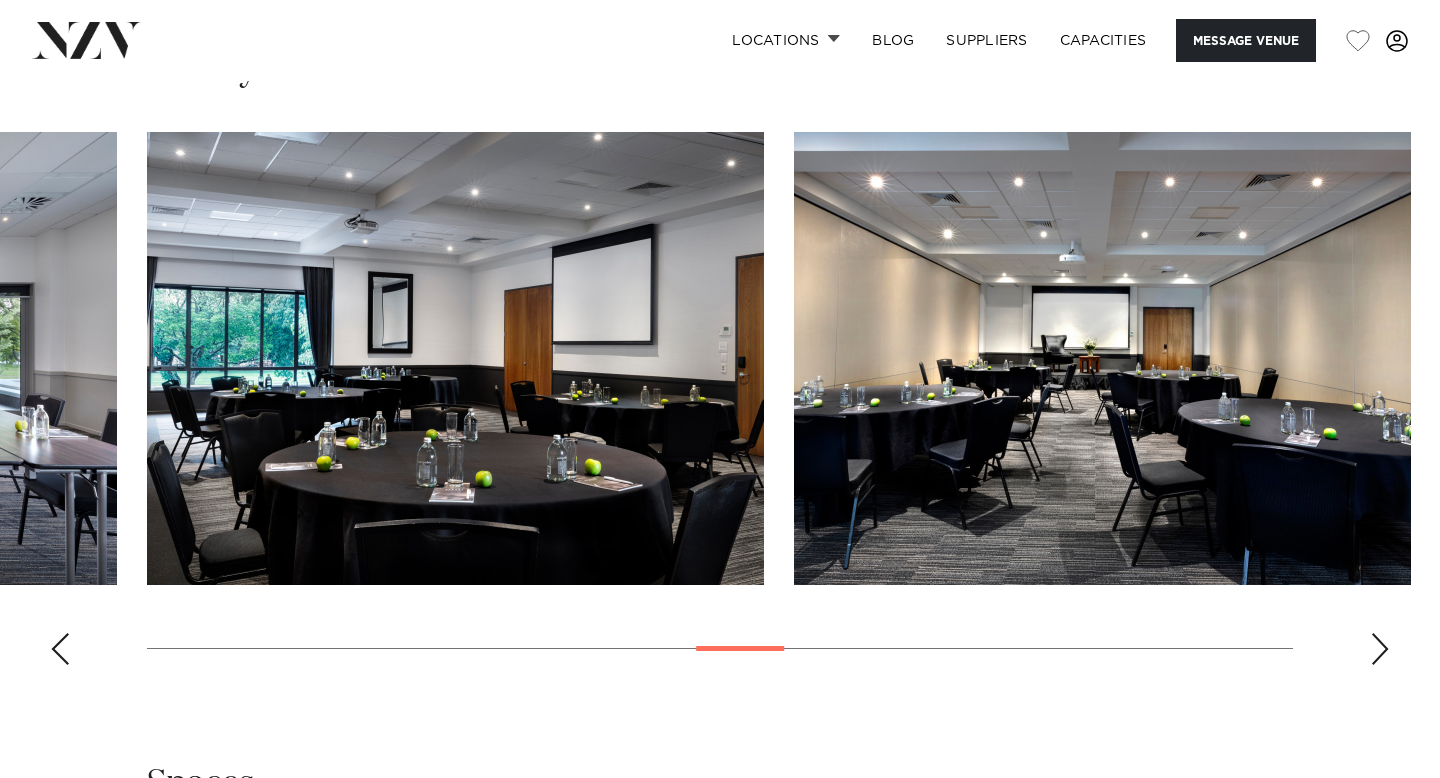 click at bounding box center [1380, 649] 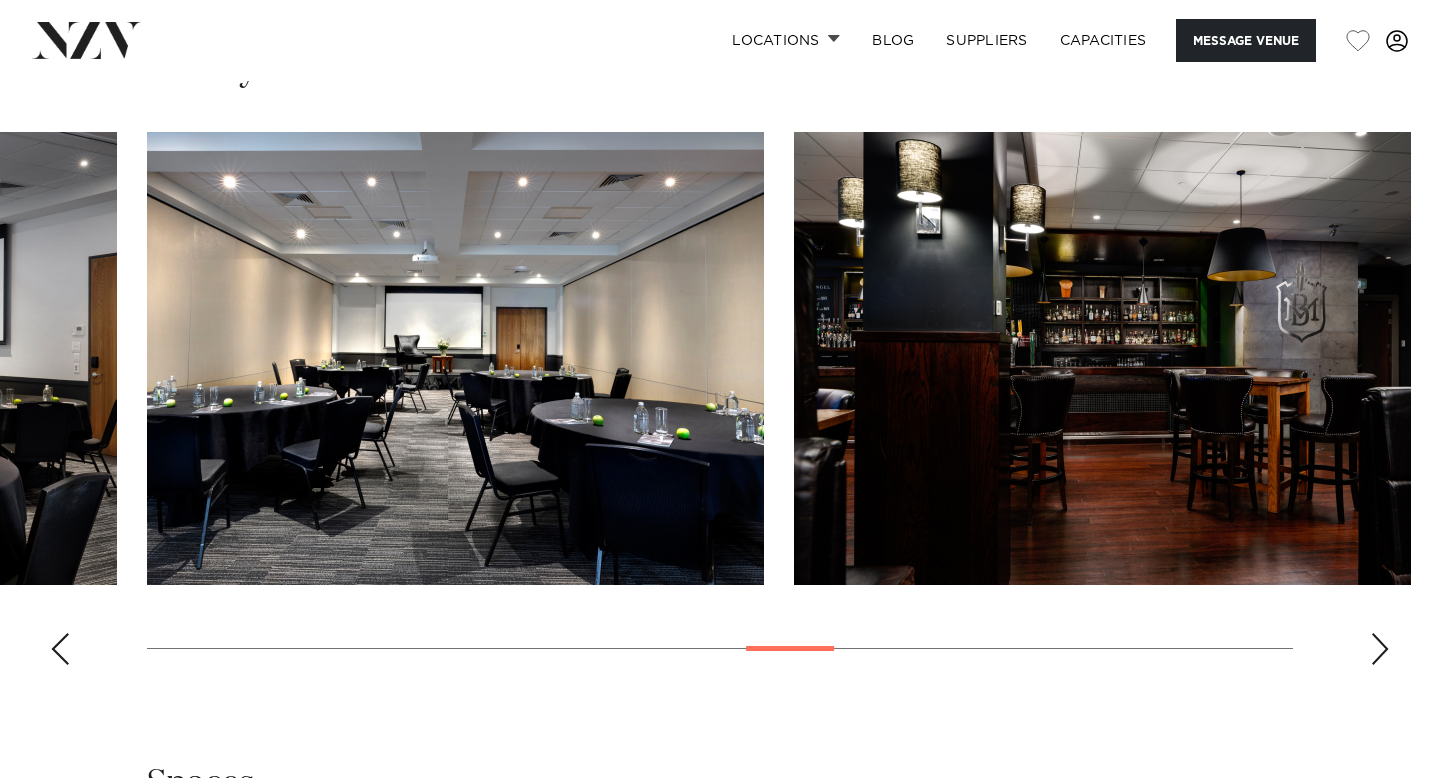 click at bounding box center (1380, 649) 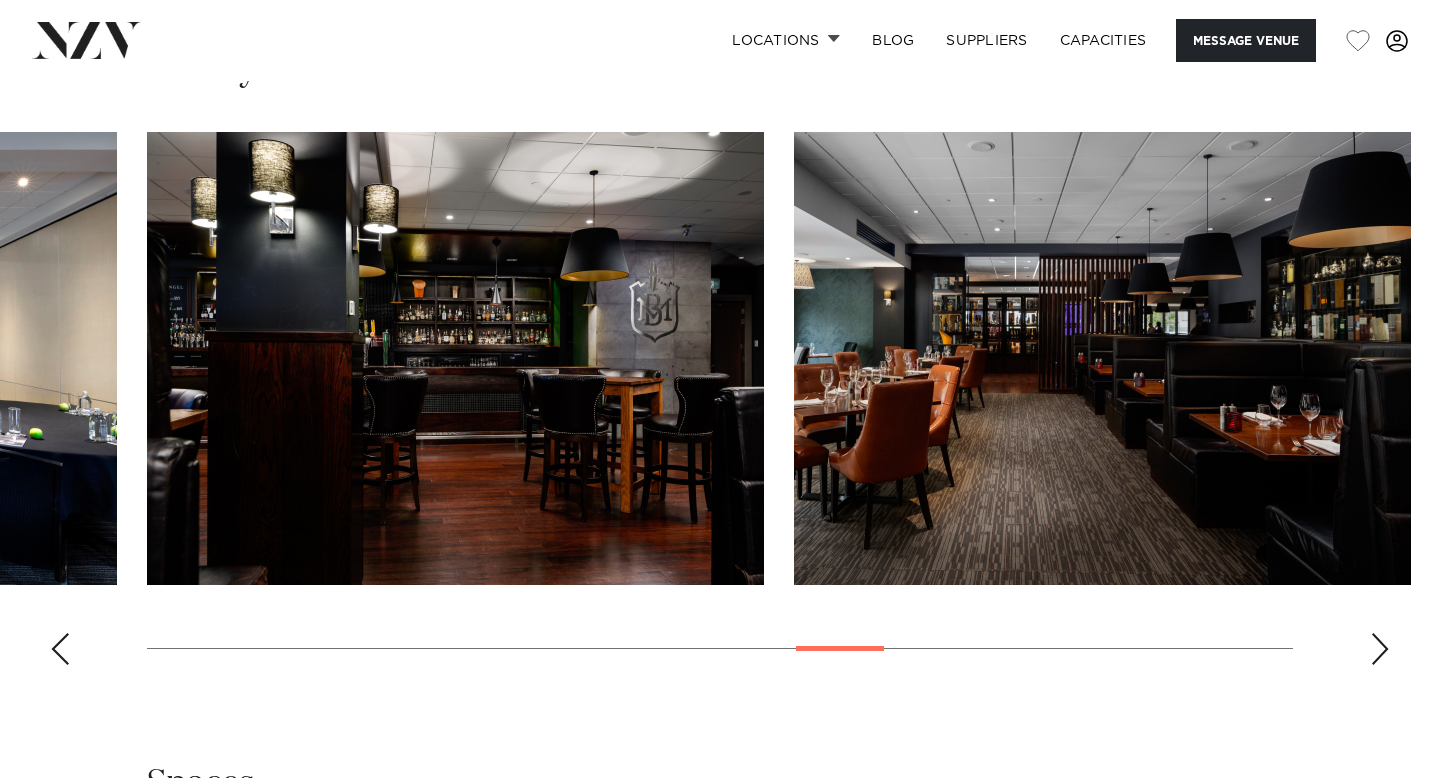 click at bounding box center [1380, 649] 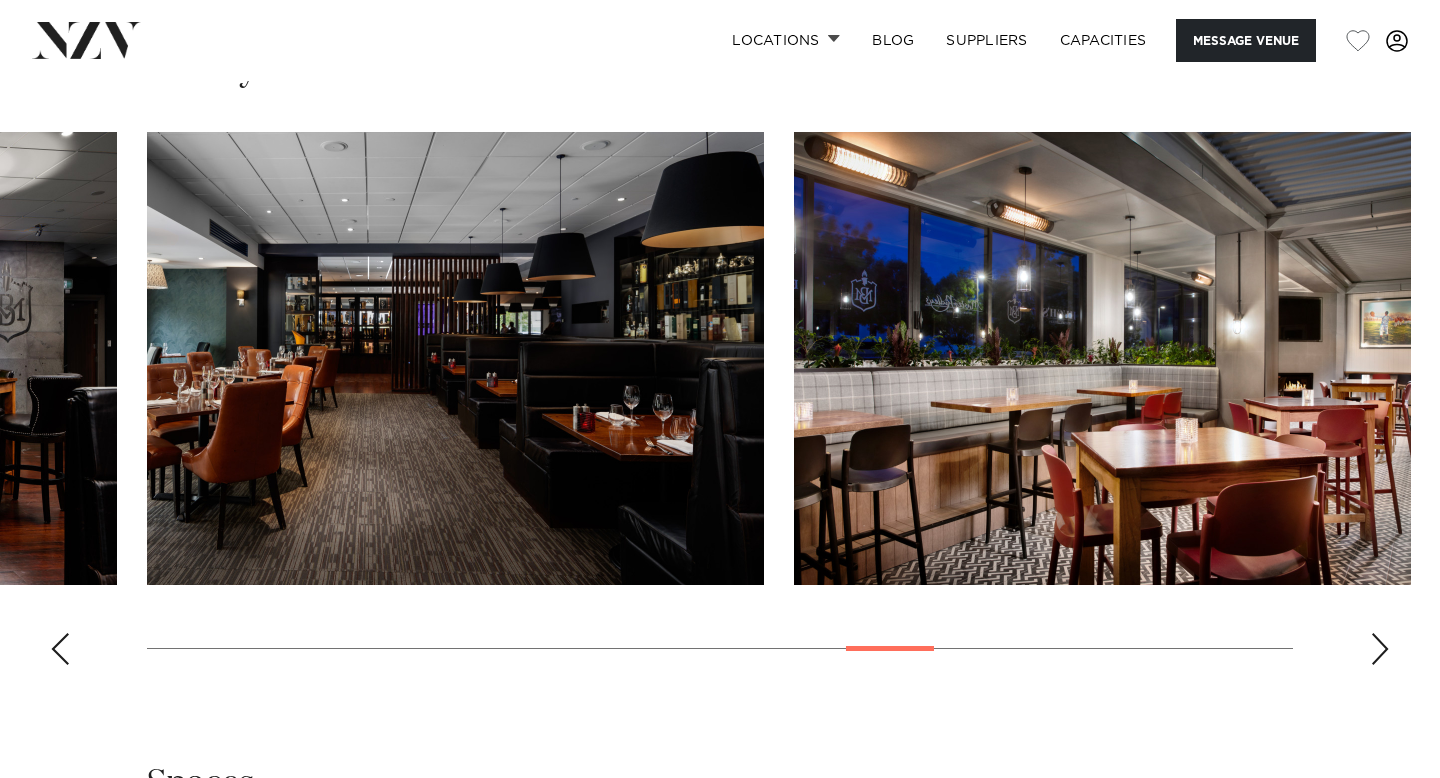 click at bounding box center (1380, 649) 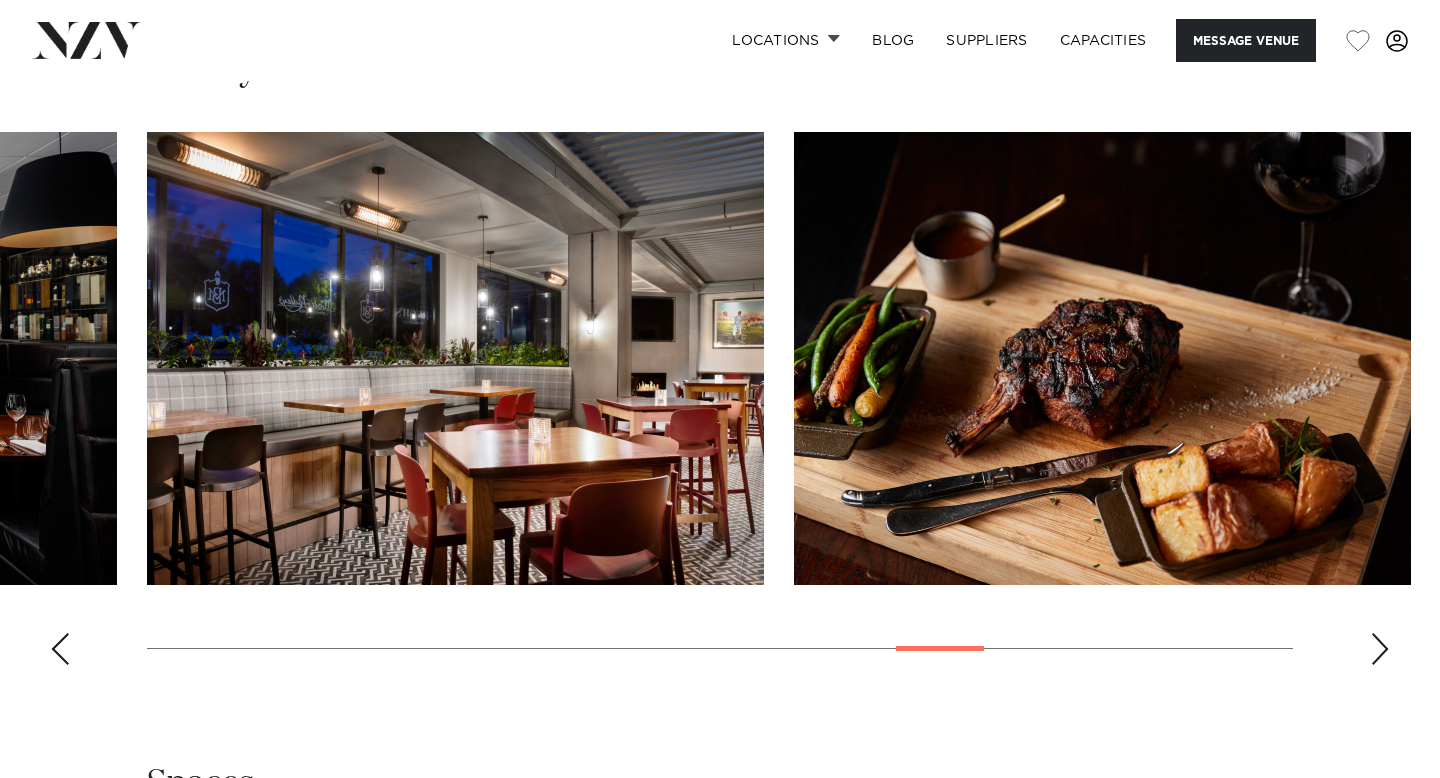 click at bounding box center [1380, 649] 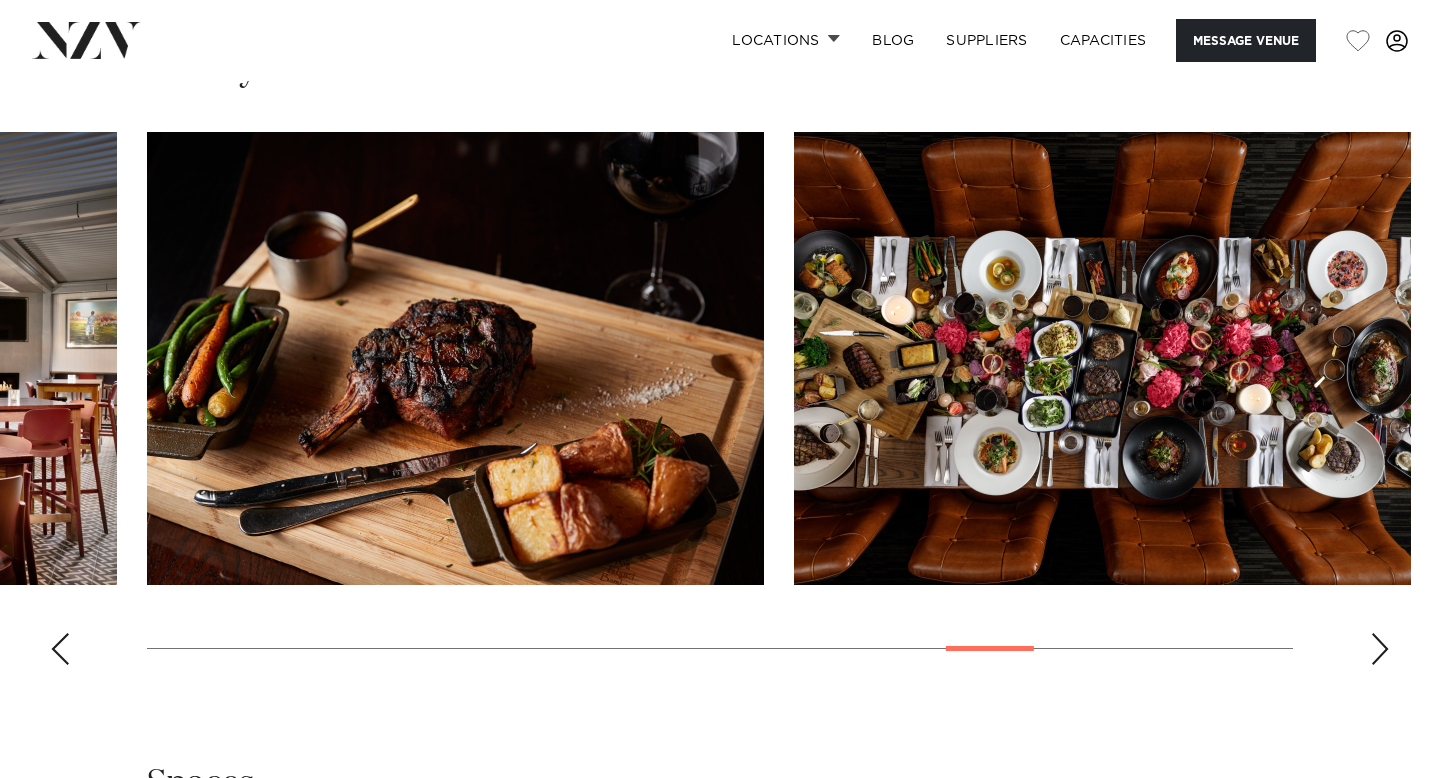 click at bounding box center [1380, 649] 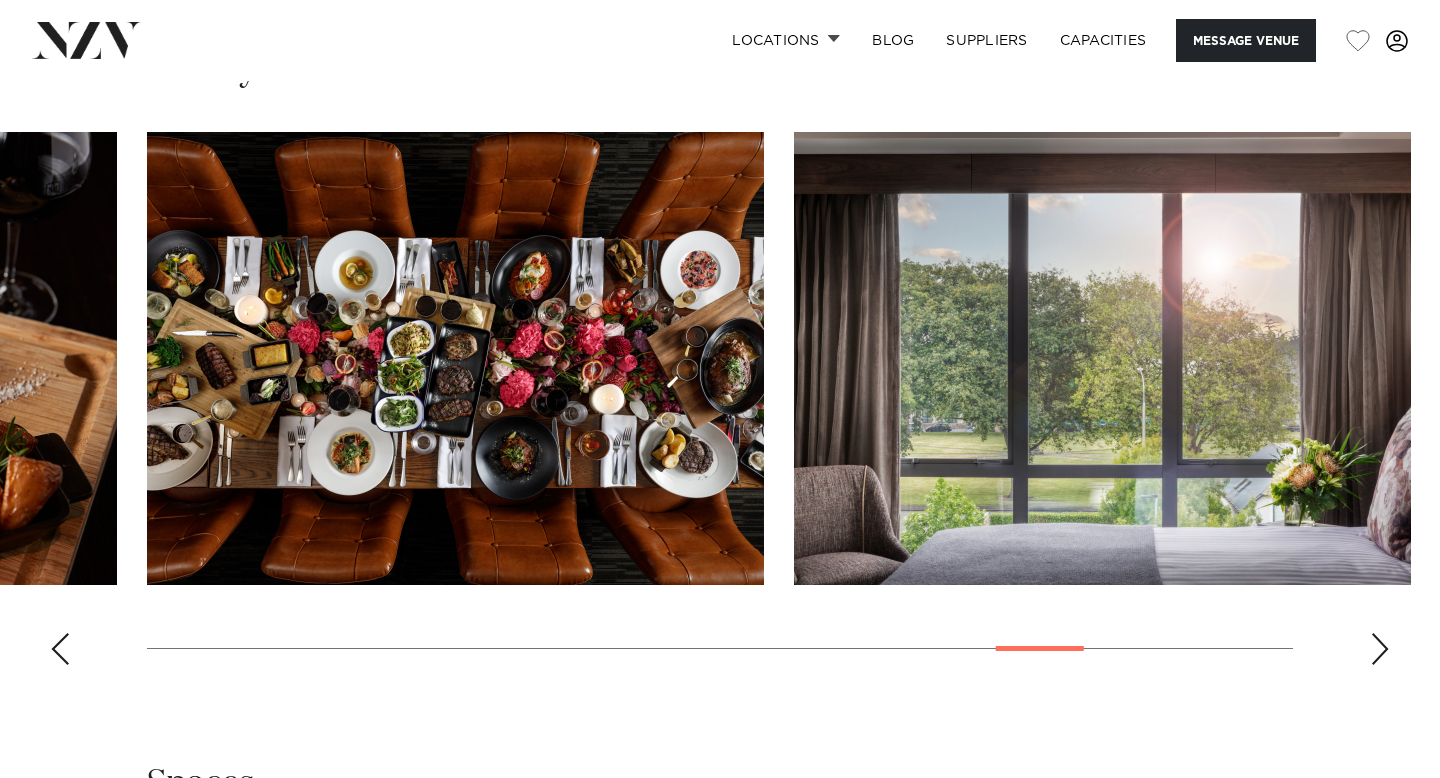 click at bounding box center (1380, 649) 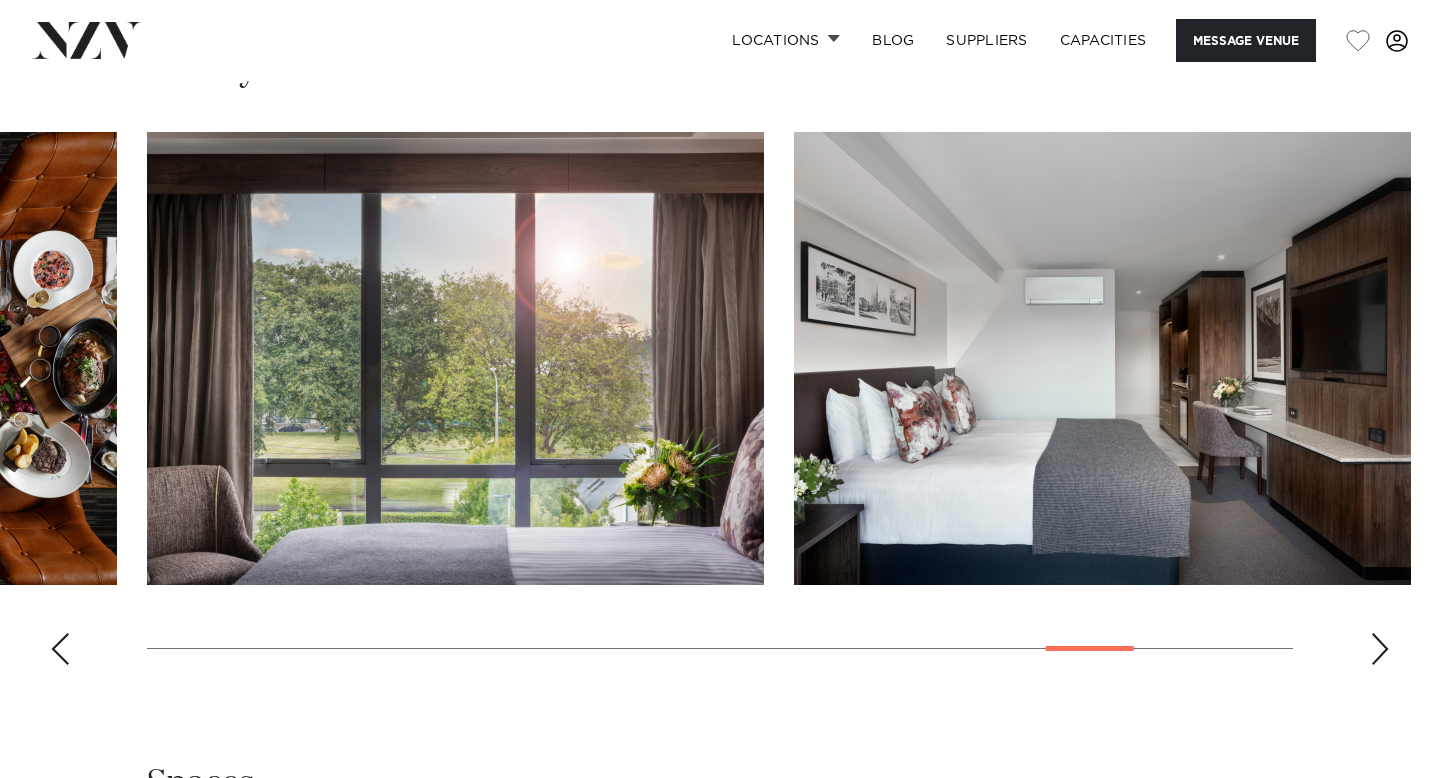 click at bounding box center (1380, 649) 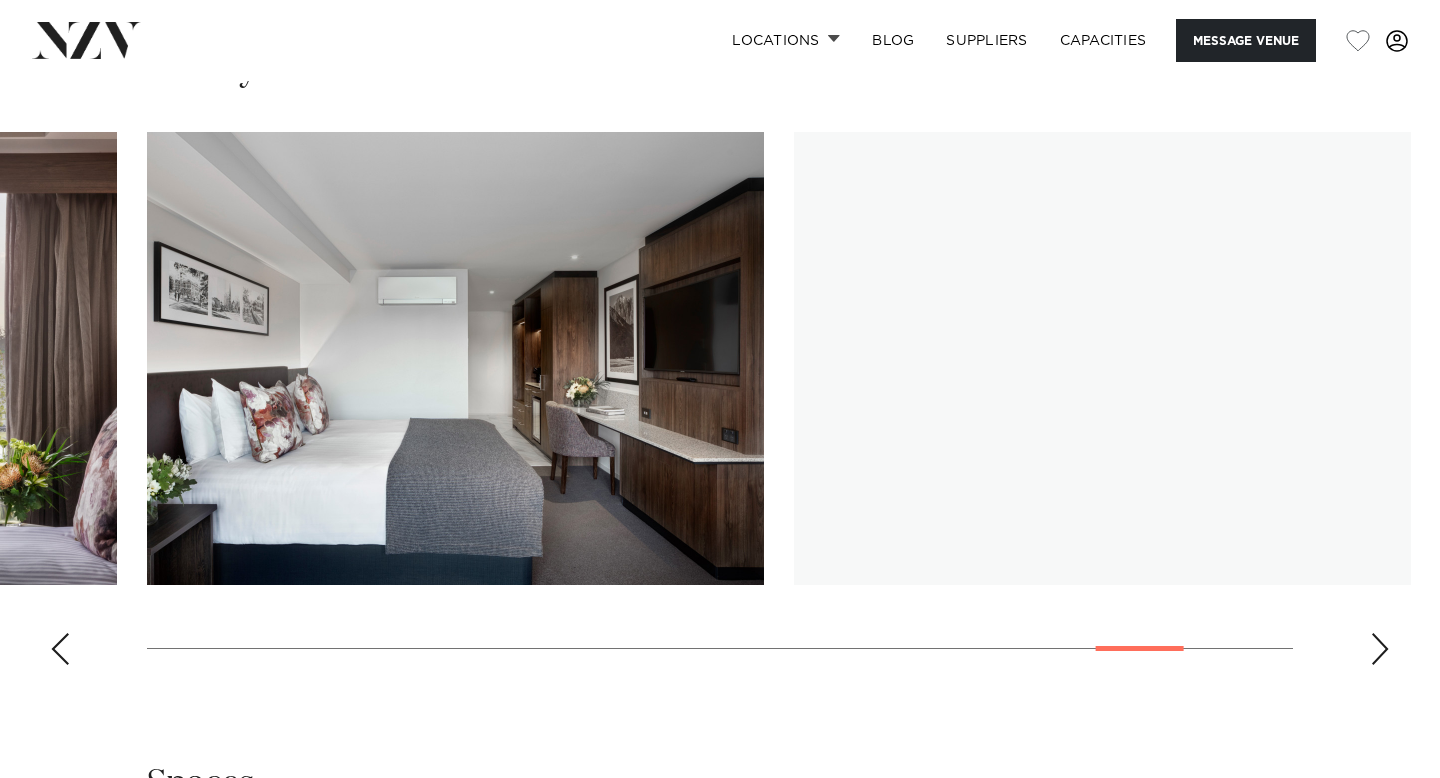 click at bounding box center [1380, 649] 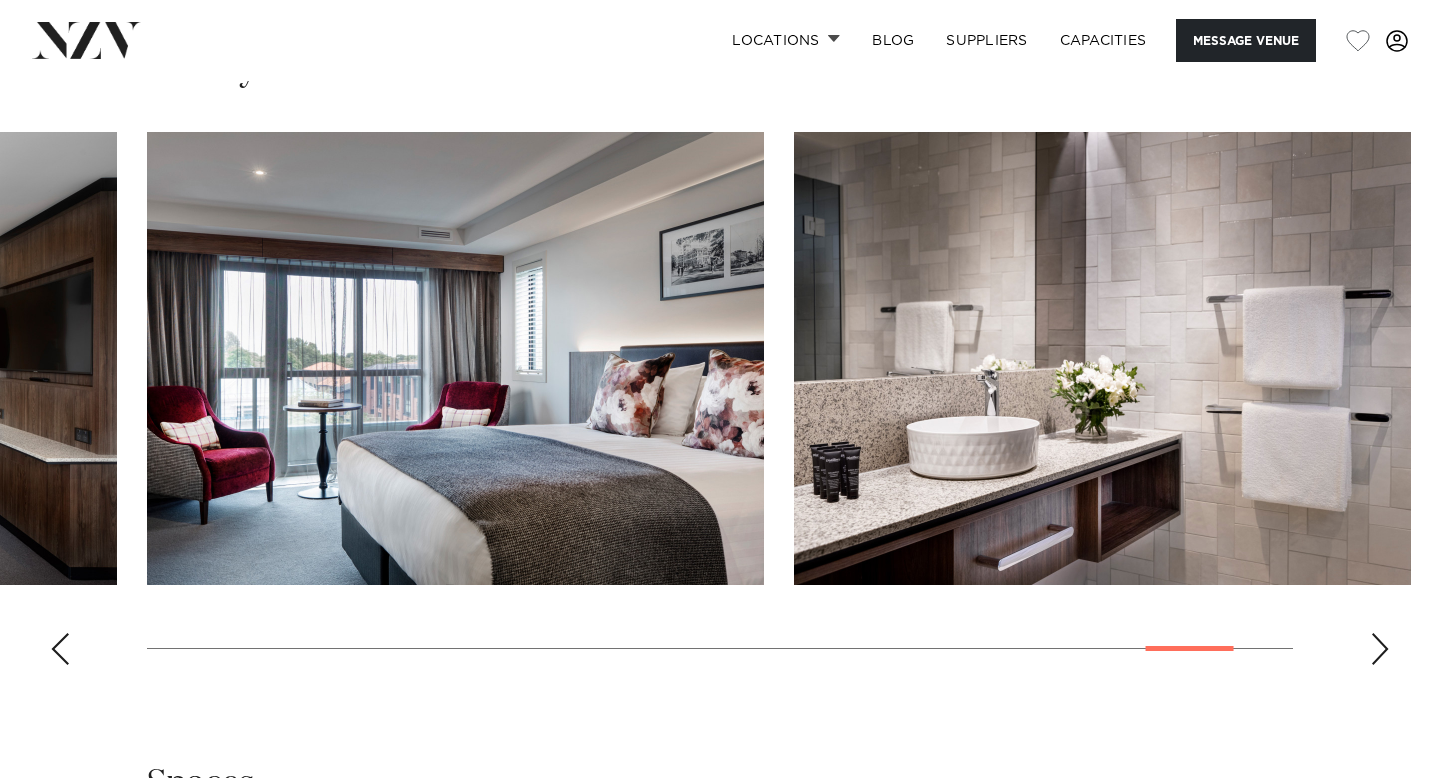 click at bounding box center (1380, 649) 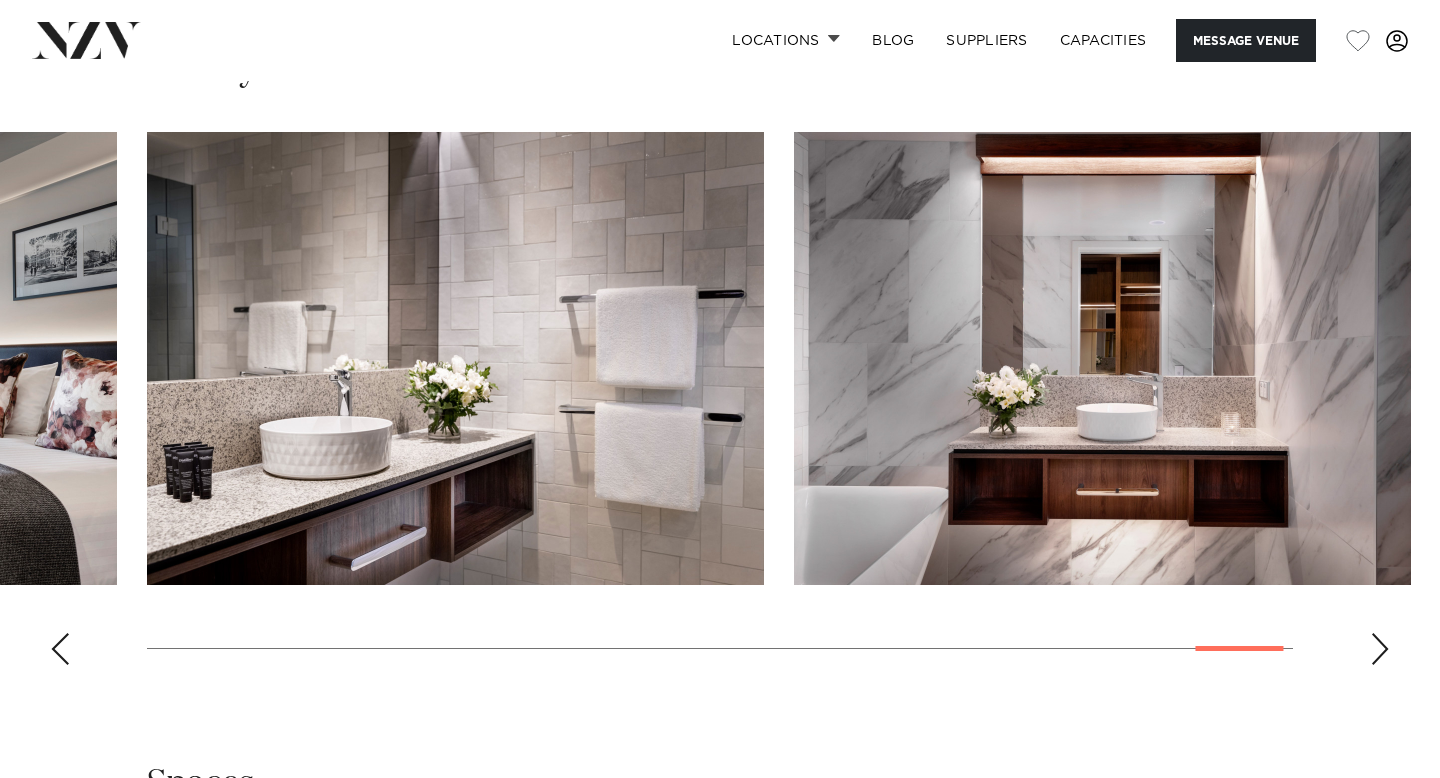 click at bounding box center (1380, 649) 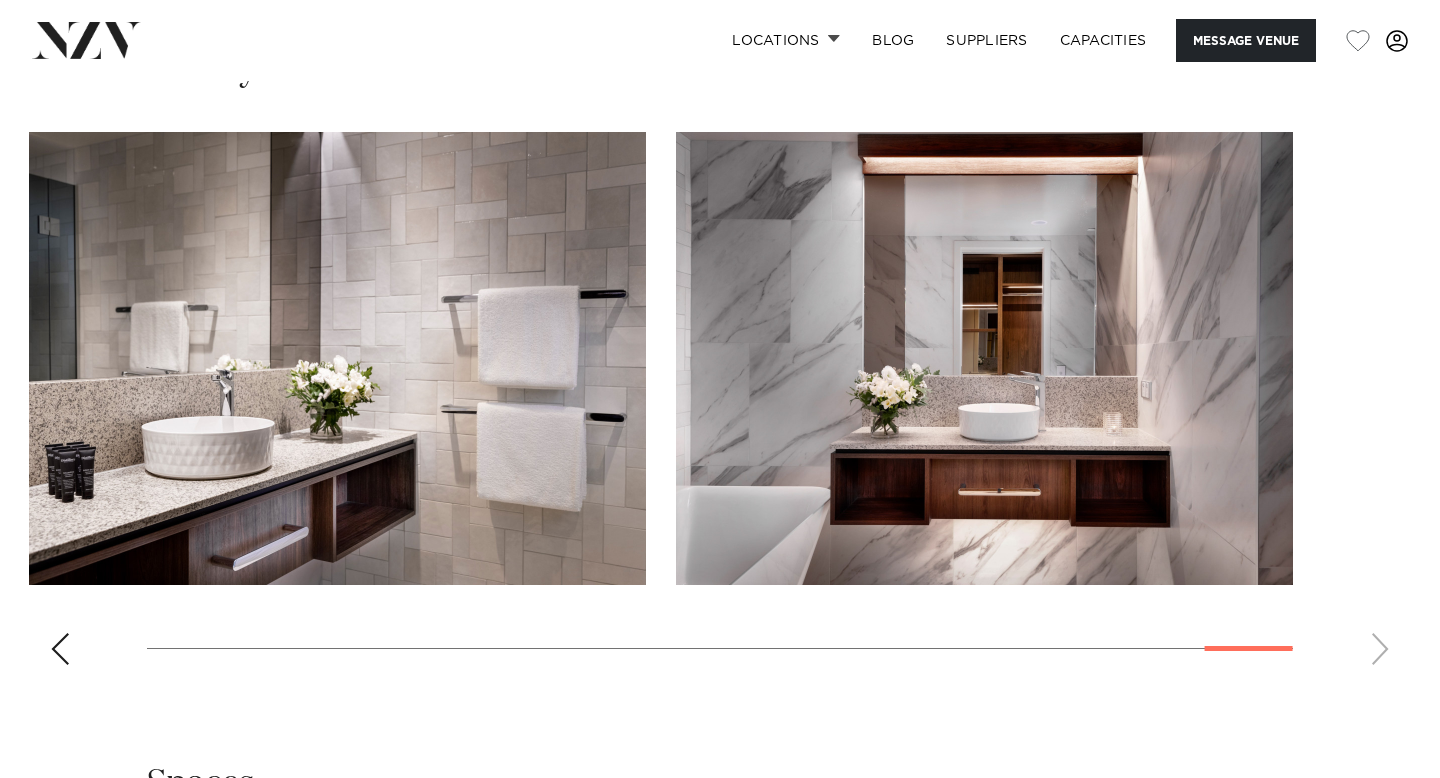 click at bounding box center [720, 406] 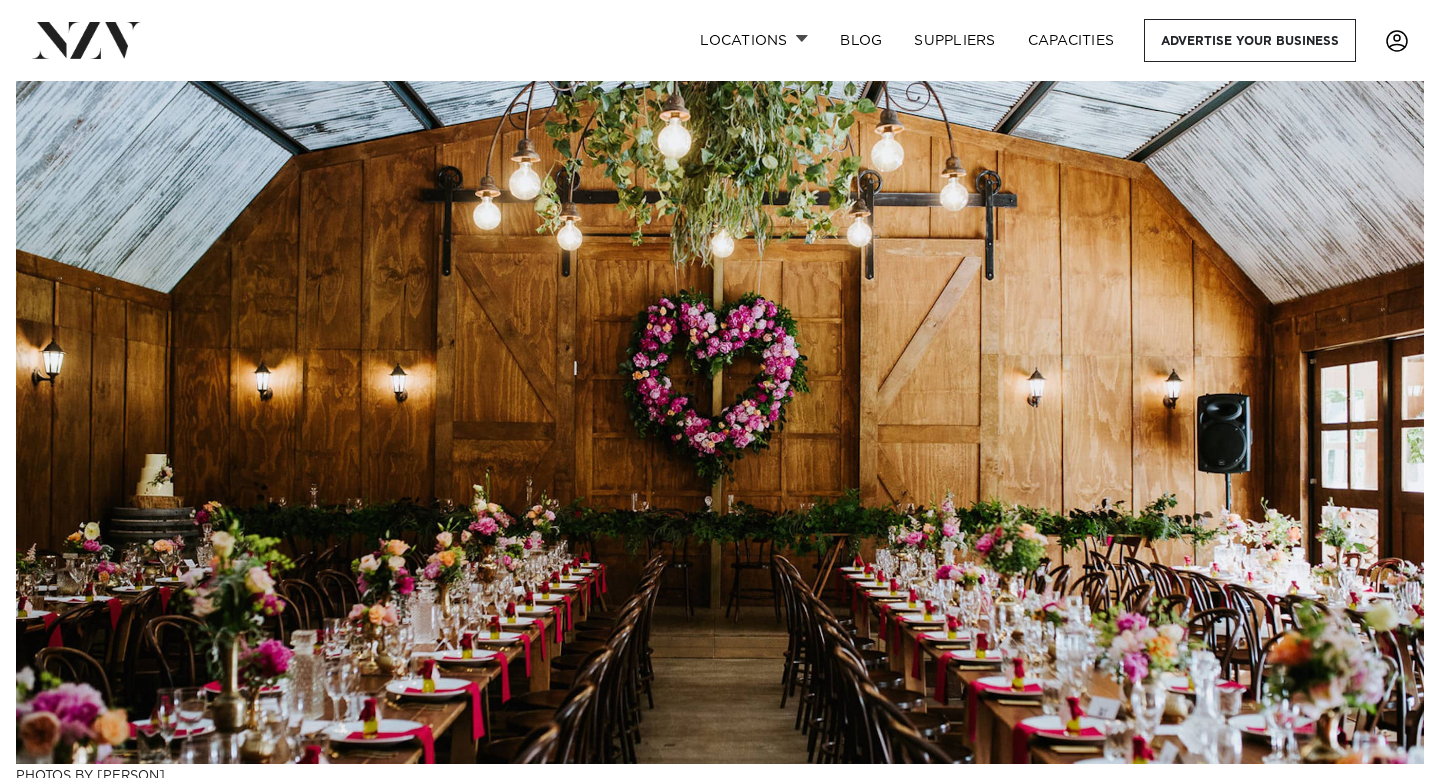 scroll, scrollTop: 1470, scrollLeft: 0, axis: vertical 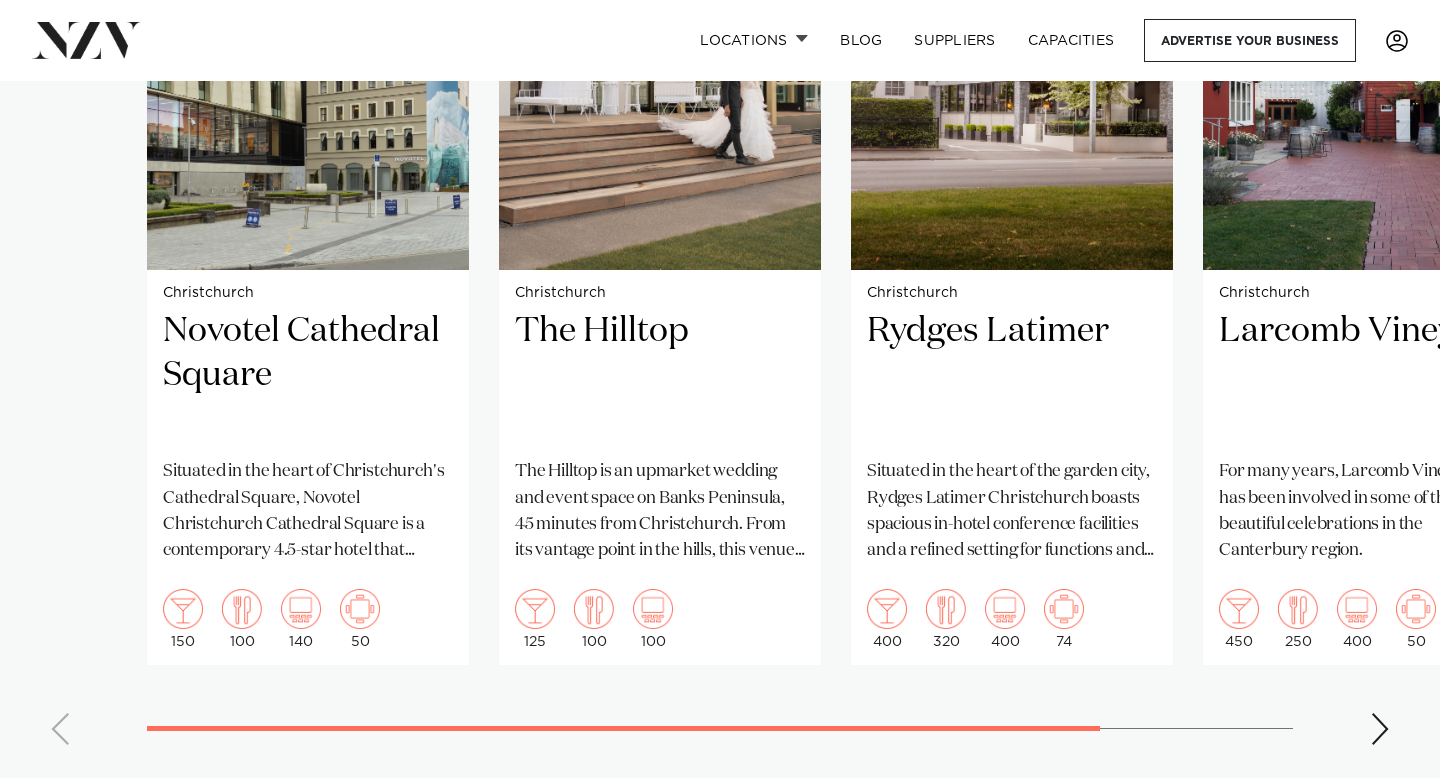click at bounding box center (1380, 729) 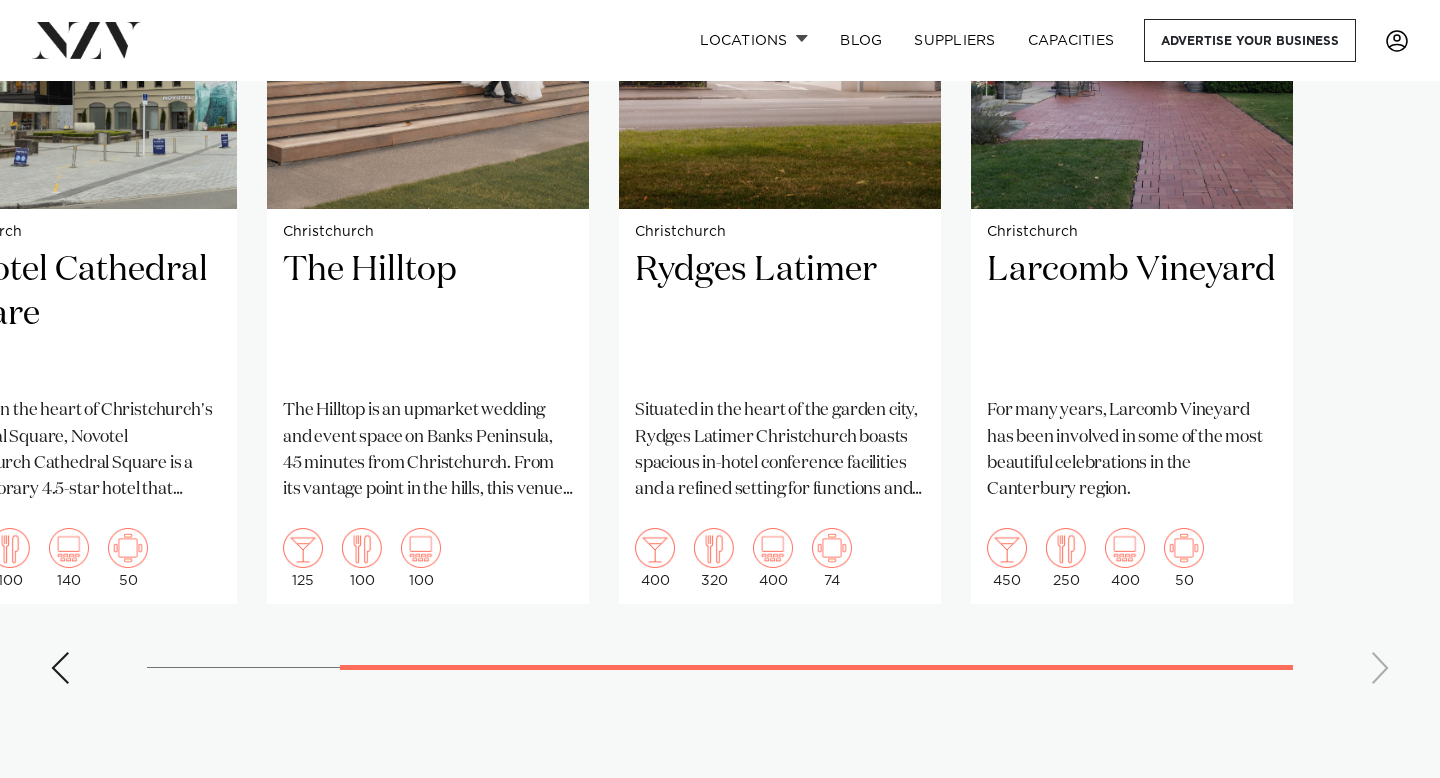 scroll, scrollTop: 1760, scrollLeft: 0, axis: vertical 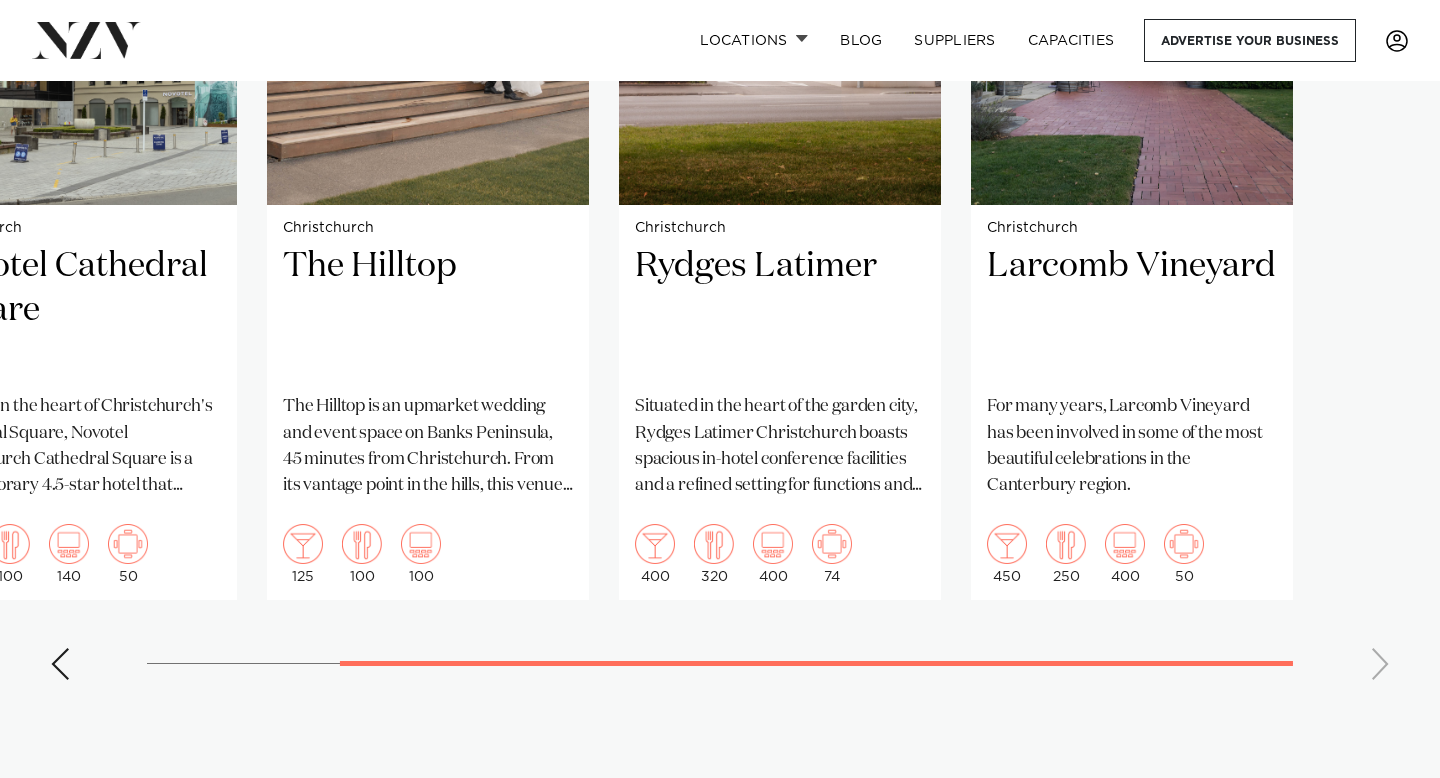click at bounding box center [60, 664] 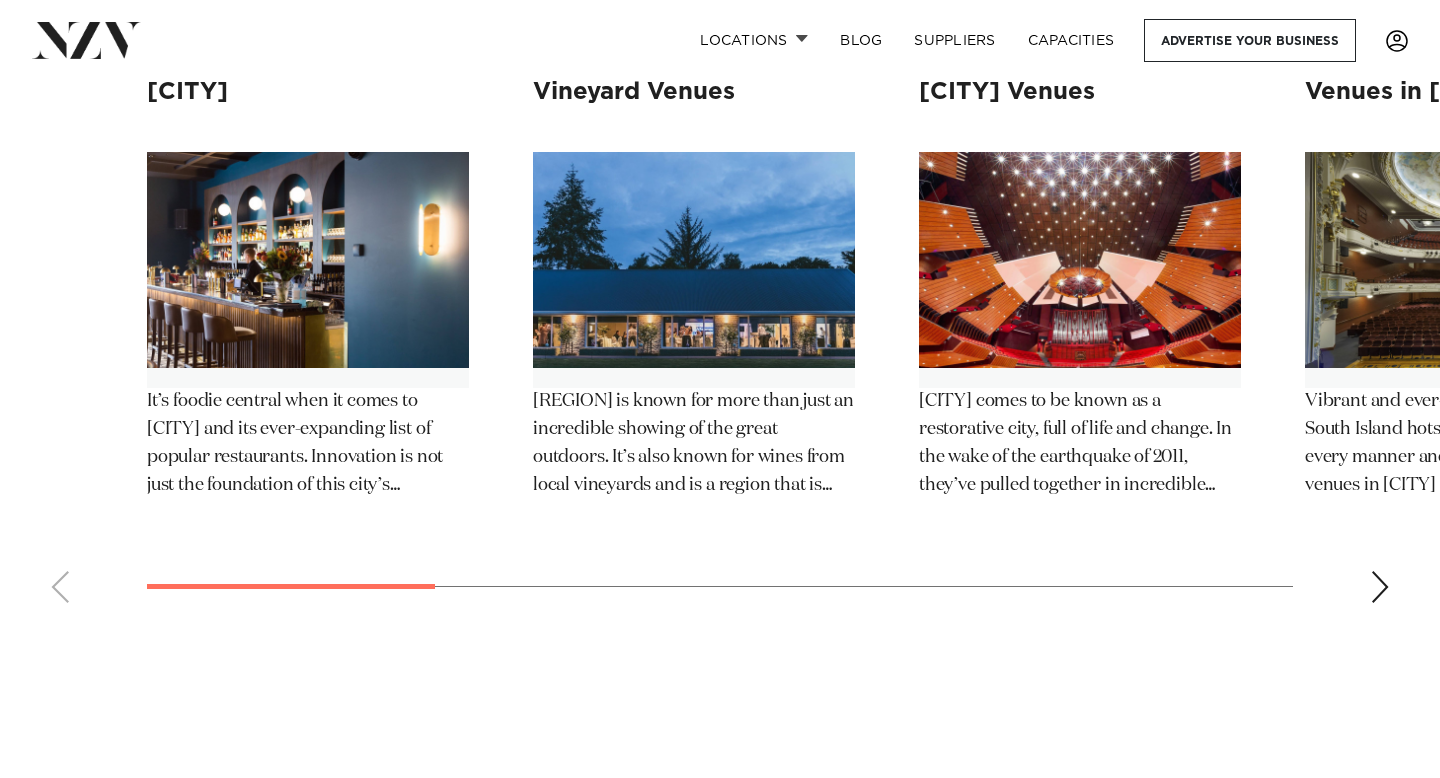scroll, scrollTop: 18781, scrollLeft: 0, axis: vertical 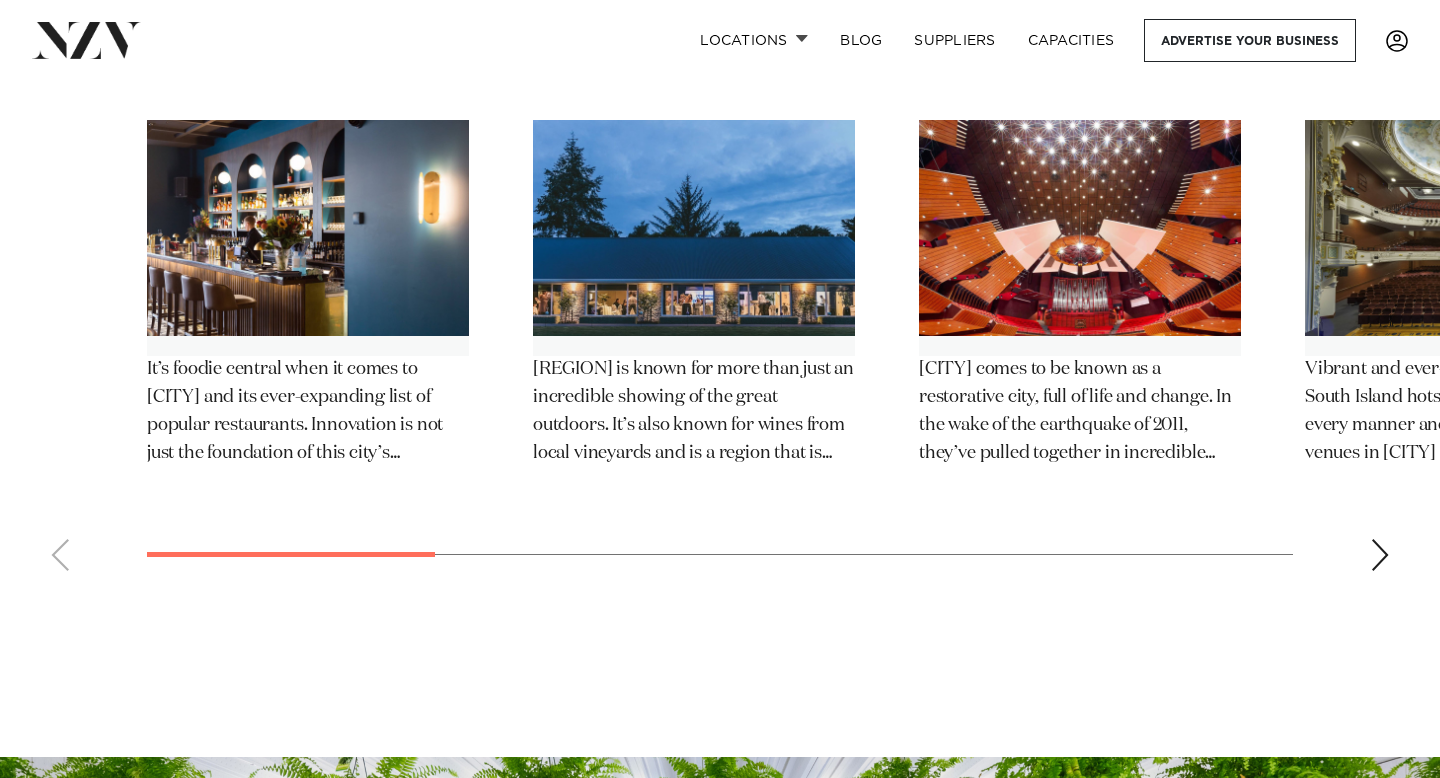 click on "Best Restaurant Venues in [CITY]
It’s foodie central when it comes to [CITY] and its ever-expanding list of popular restaurants. Innovation is not just the foundation of this city’s infrastructure but at the very heart of so many of its core values. There are a host of restaurant venues to be found, whether they’re overlooking the Avon River or tucked away in the heart of the CBD. Each of these venues offers a distinct atmosphere and seemingly endless menu options, so be sure to check them all out when making your decision! Below is a handy list of the best restaurant venues in [CITY].
Top 10 [CITY] Vineyard Venues
10 Beautifully Renovated [CITY] Venues
18 Best Conference Venues in [CITY]
[CITY] Venues for Hire - The Complete Guide
Top 10 Gala Dinner Venues in [CITY]" at bounding box center (720, 303) 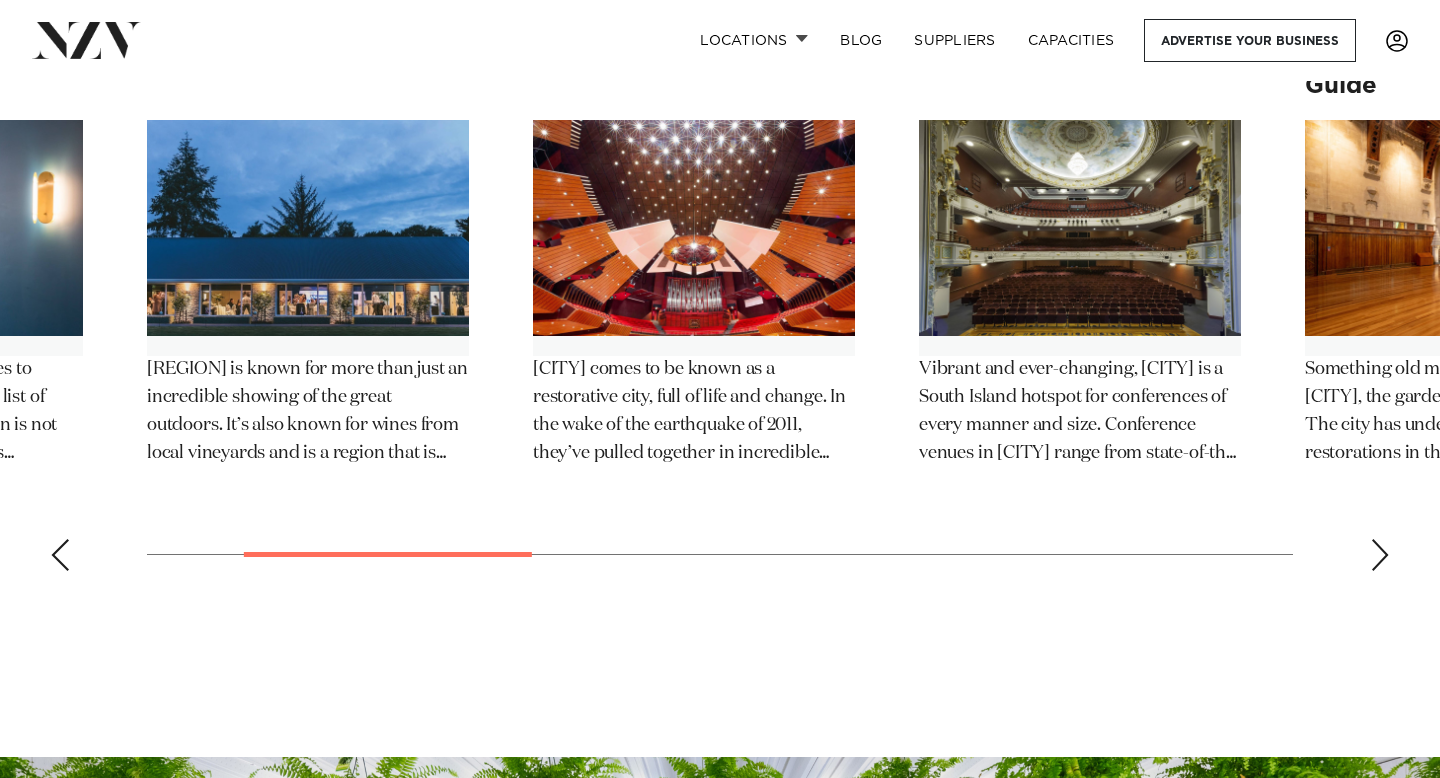 click at bounding box center [1380, 555] 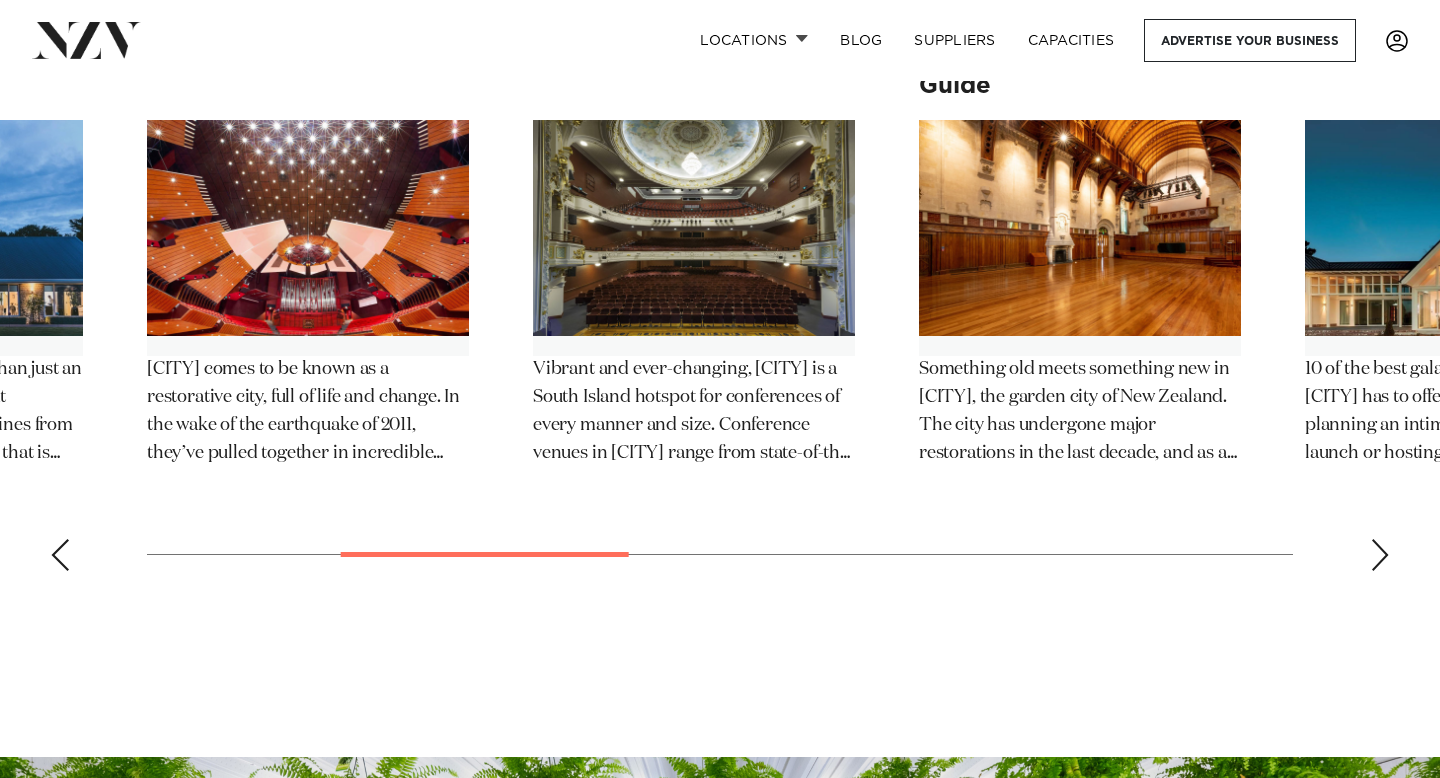 click at bounding box center (1380, 555) 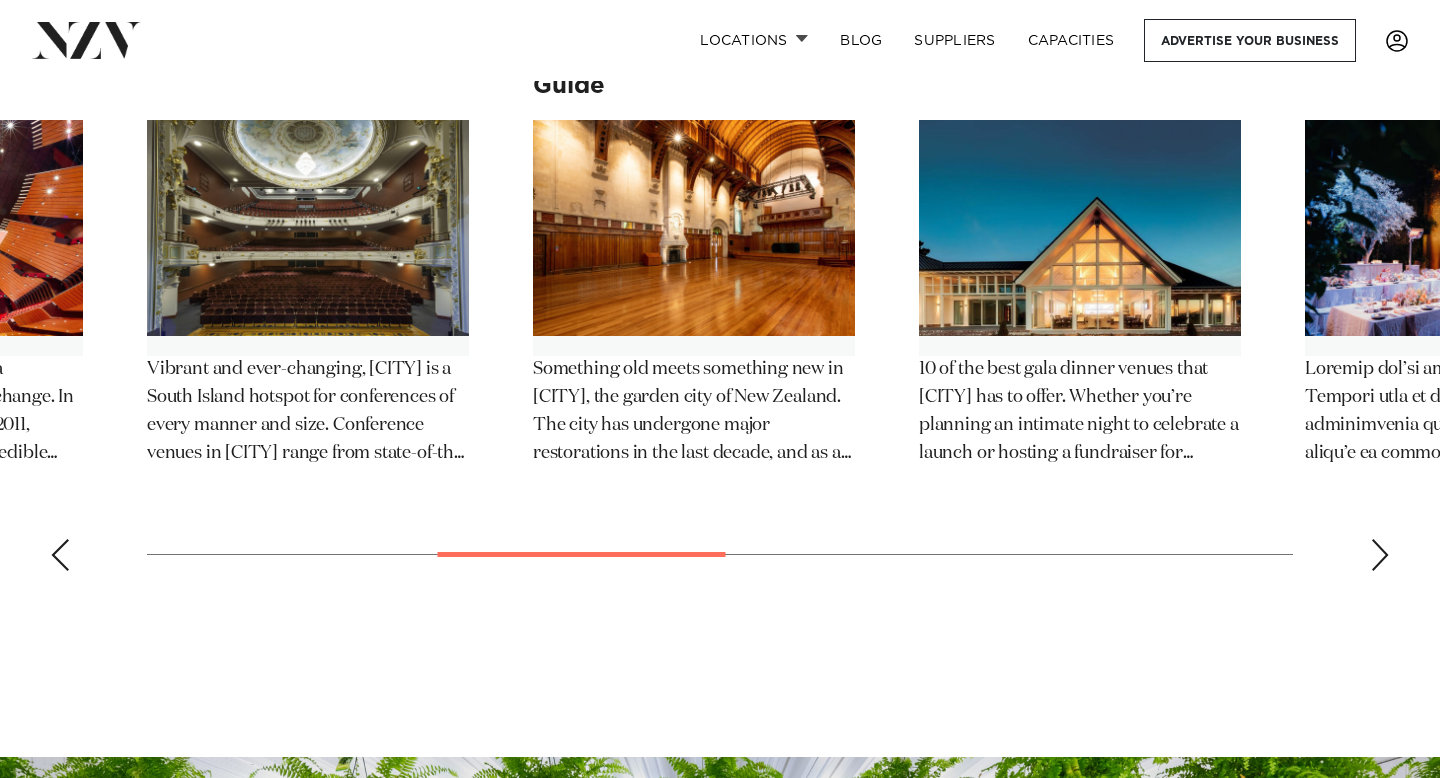 click at bounding box center [1080, 228] 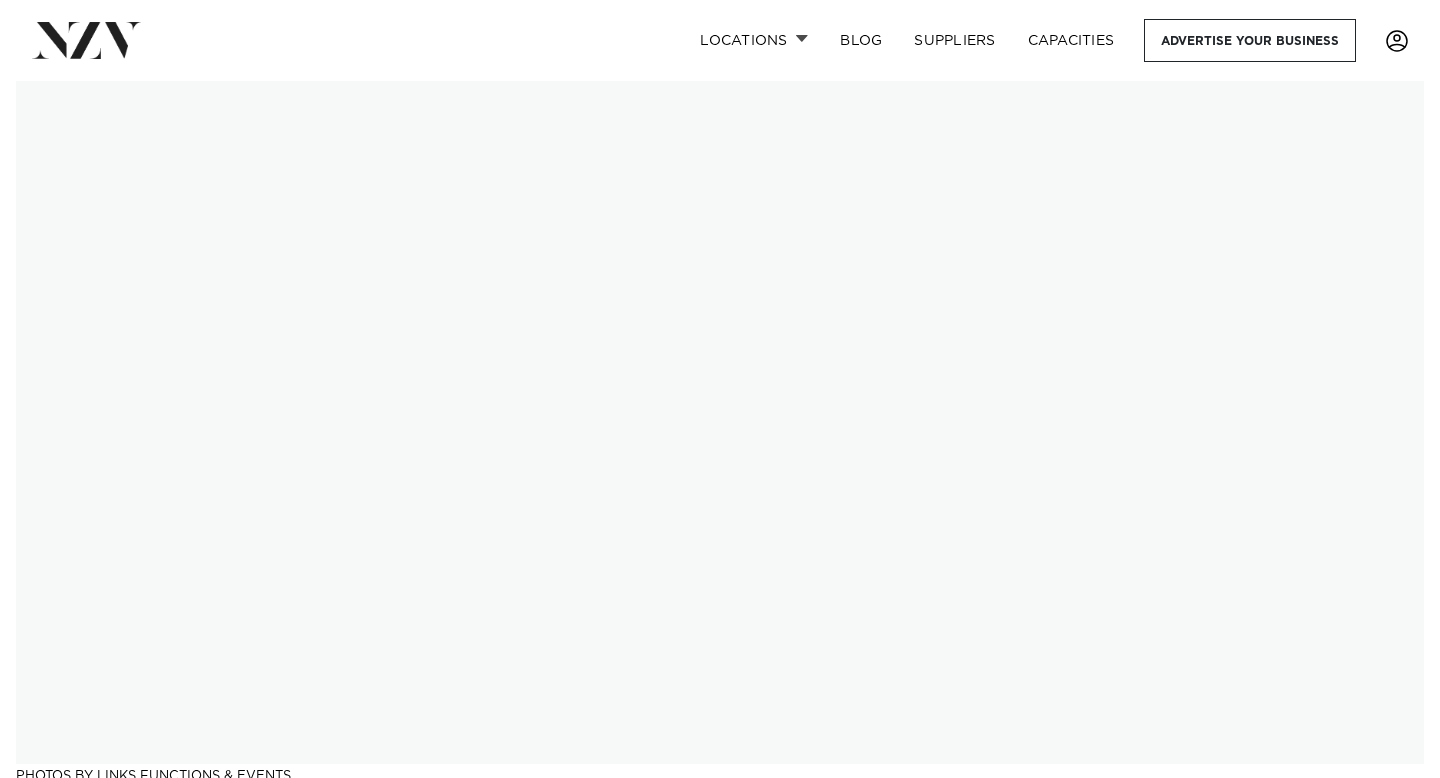 scroll, scrollTop: 0, scrollLeft: 0, axis: both 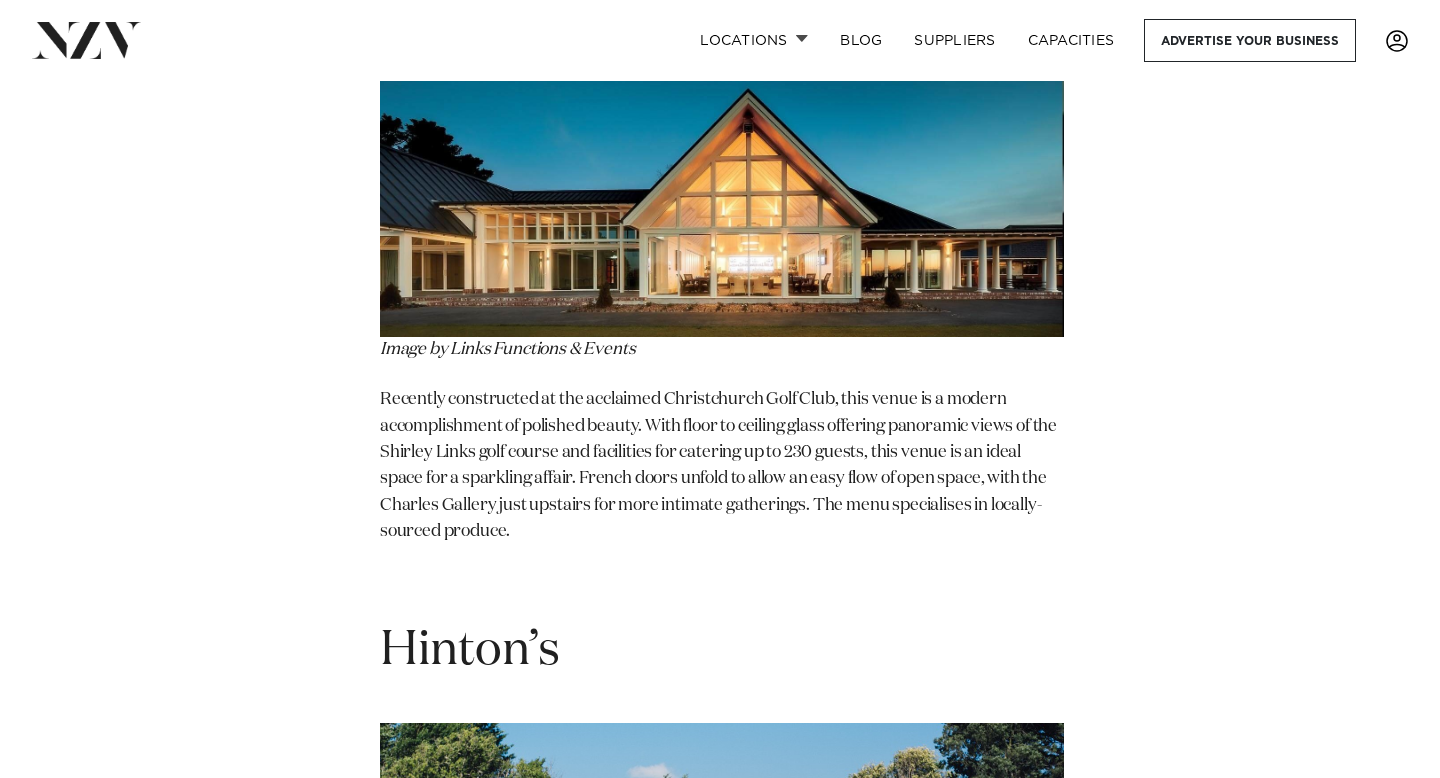 click at bounding box center [722, 74] 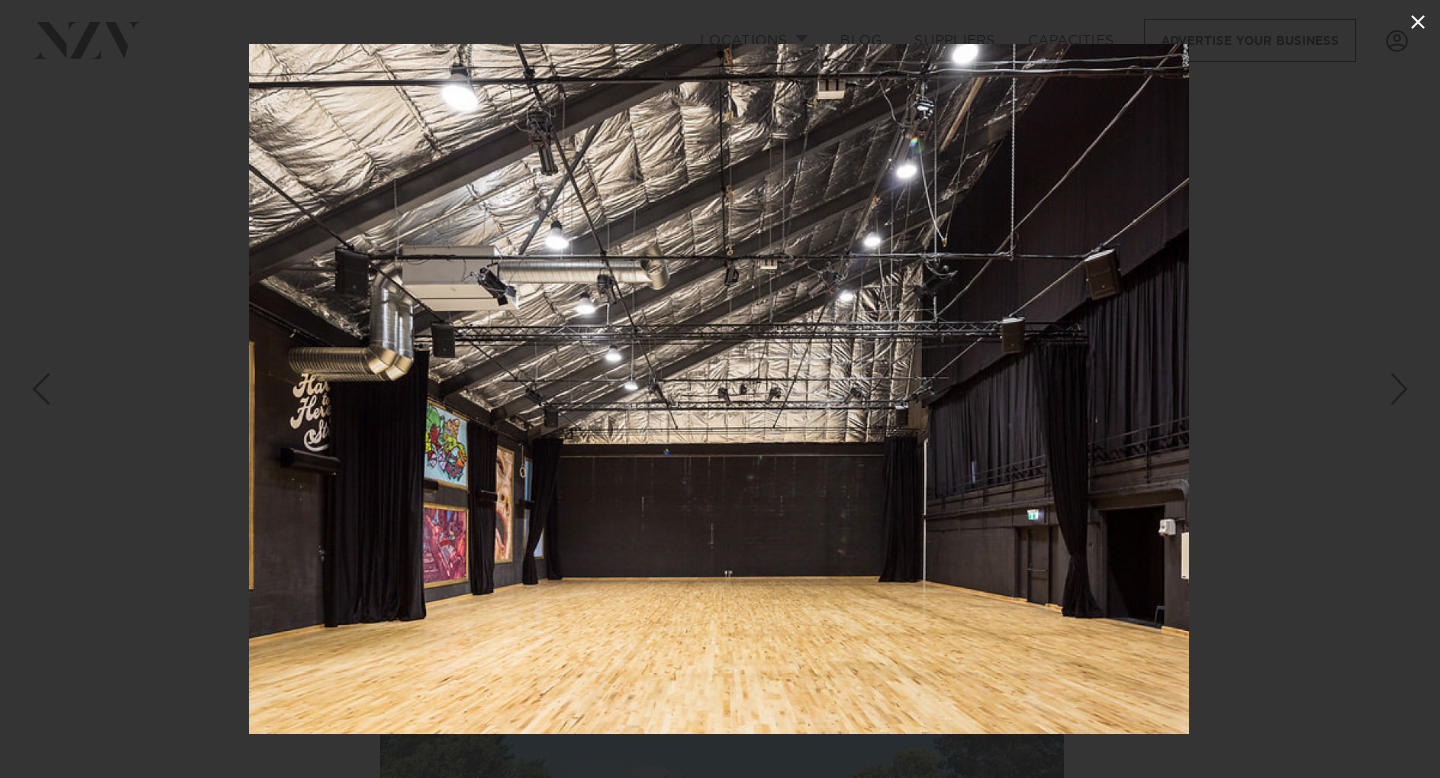 click 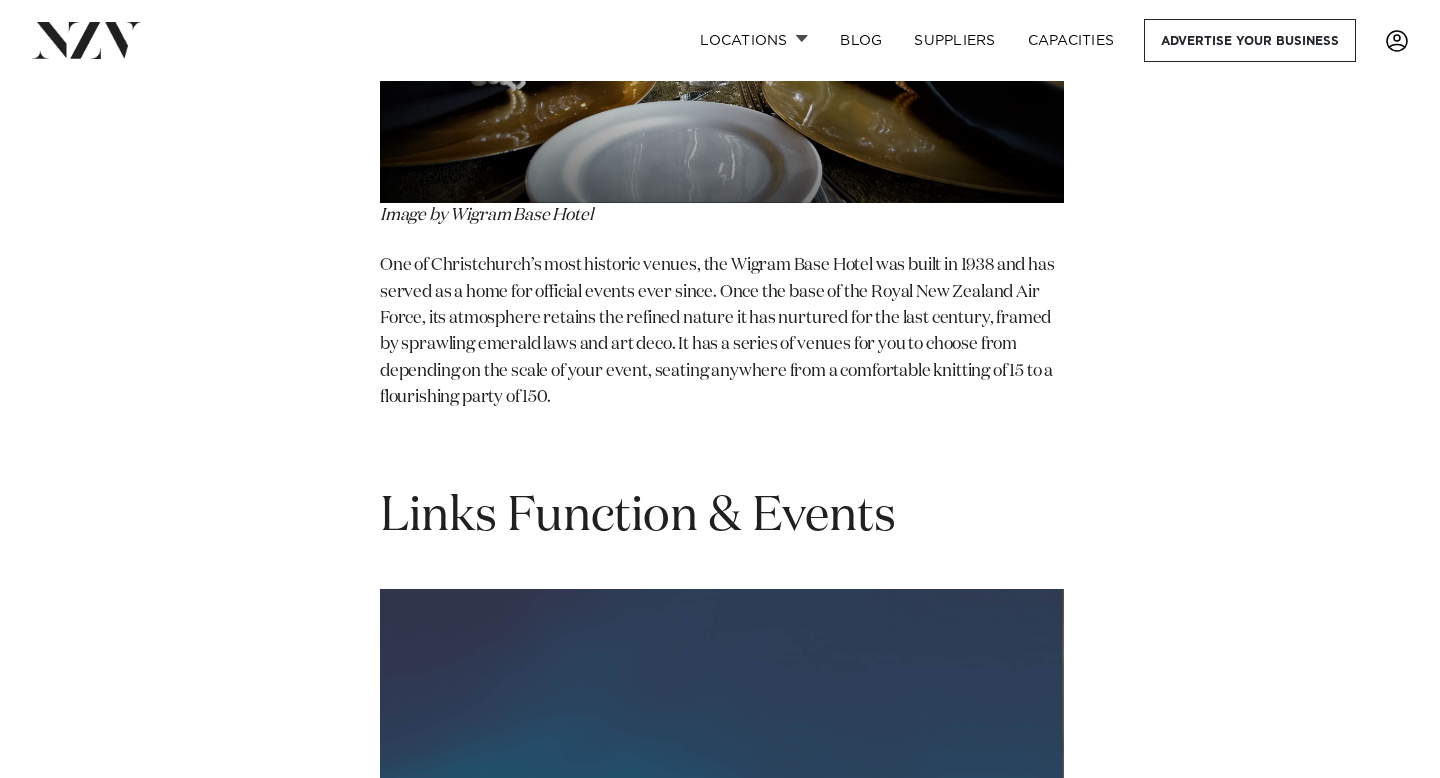 scroll, scrollTop: 10259, scrollLeft: 0, axis: vertical 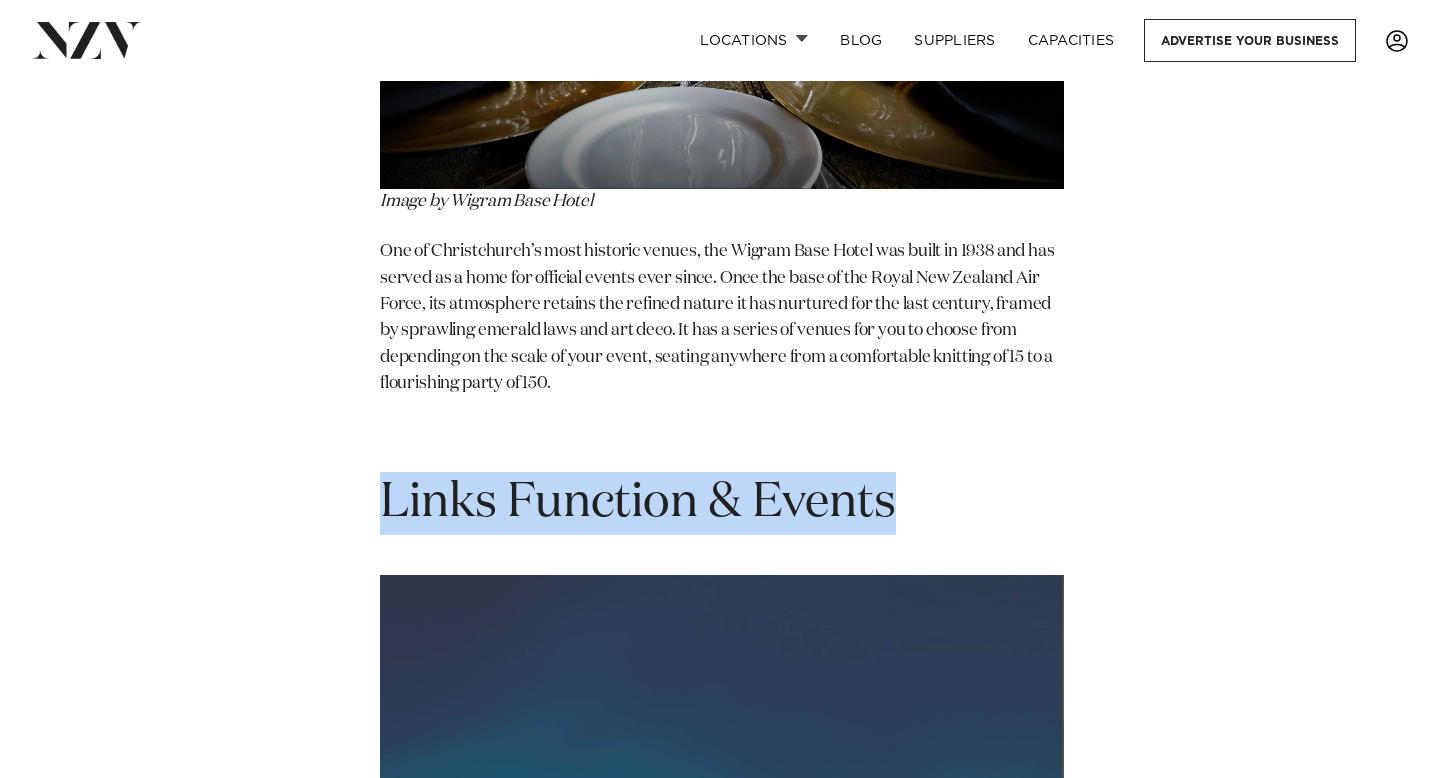 drag, startPoint x: 897, startPoint y: 498, endPoint x: 370, endPoint y: 500, distance: 527.0038 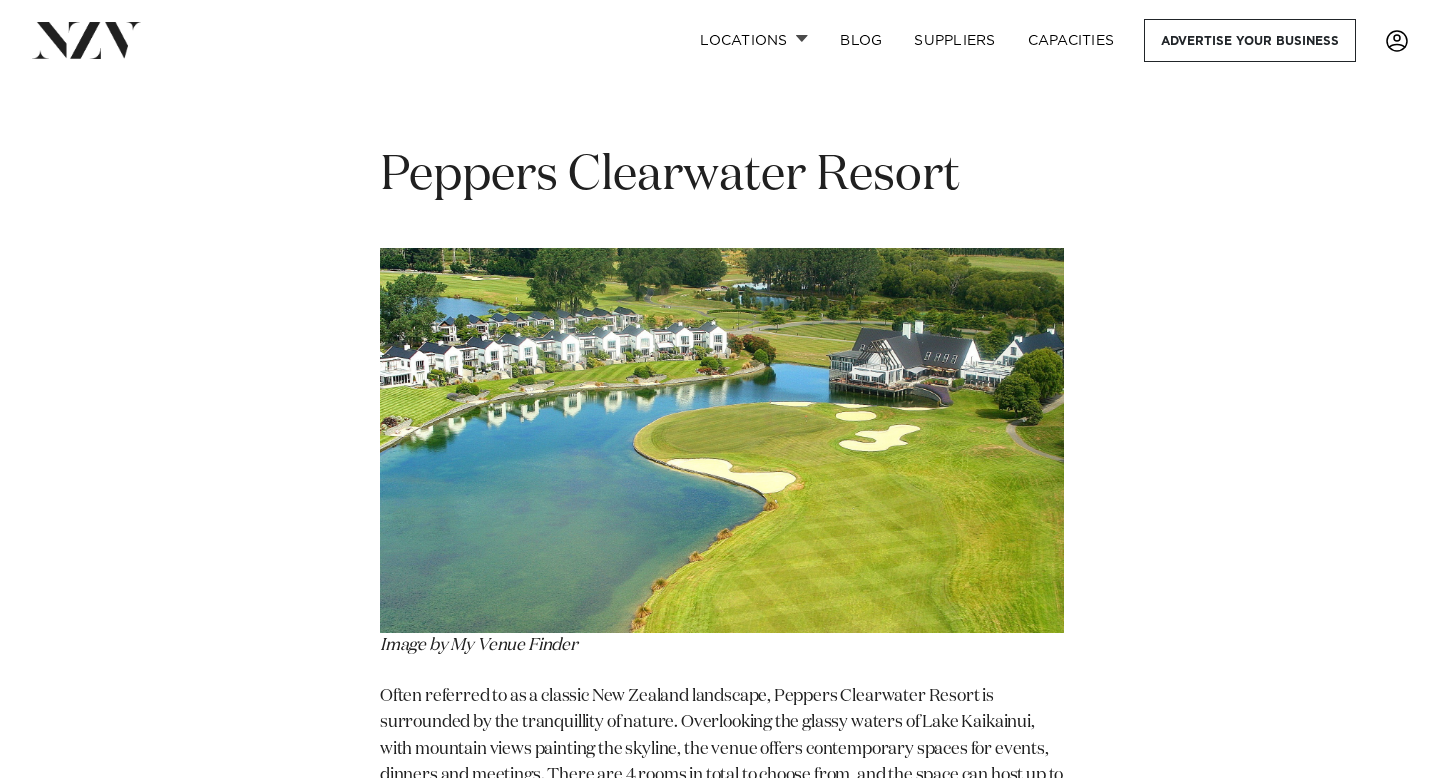 scroll, scrollTop: 14820, scrollLeft: 0, axis: vertical 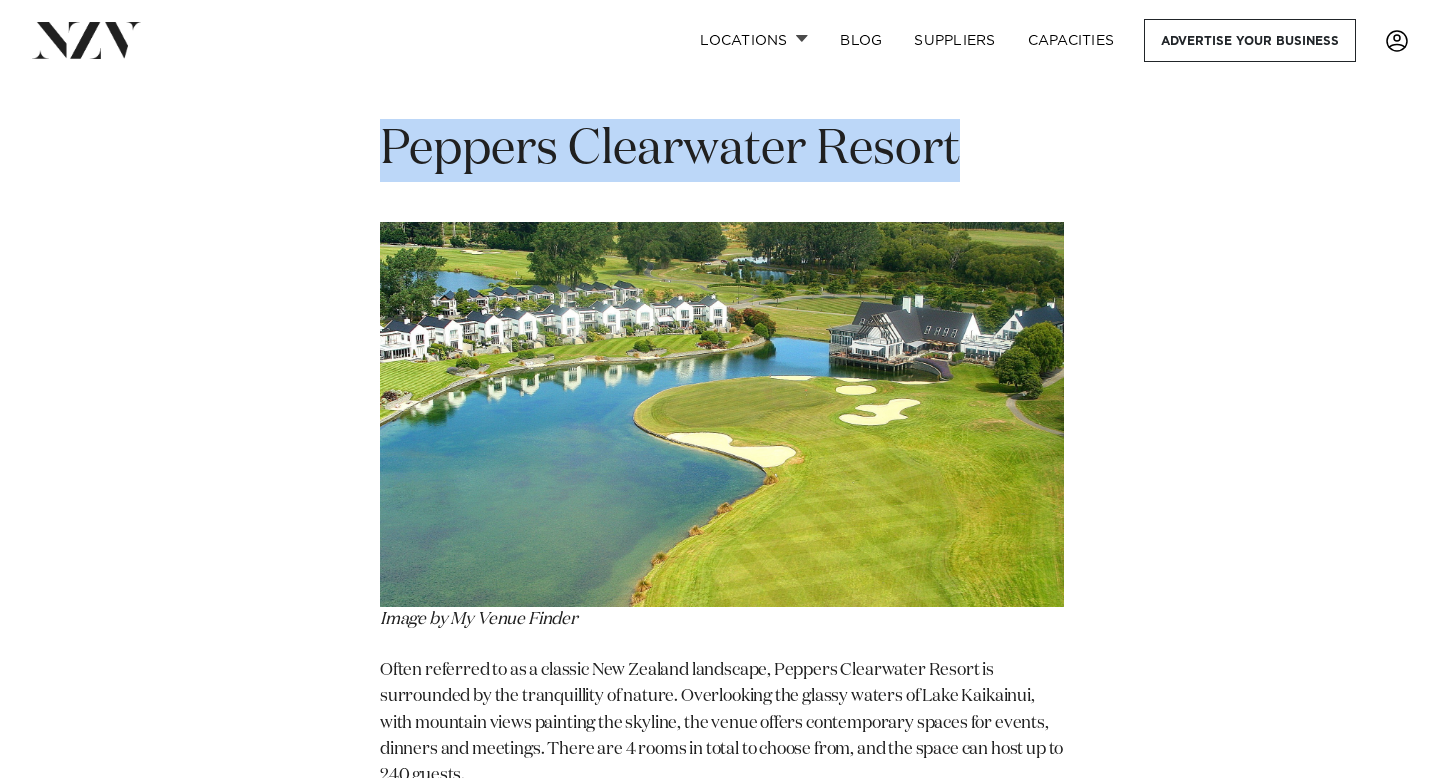 drag, startPoint x: 971, startPoint y: 179, endPoint x: 375, endPoint y: 155, distance: 596.48303 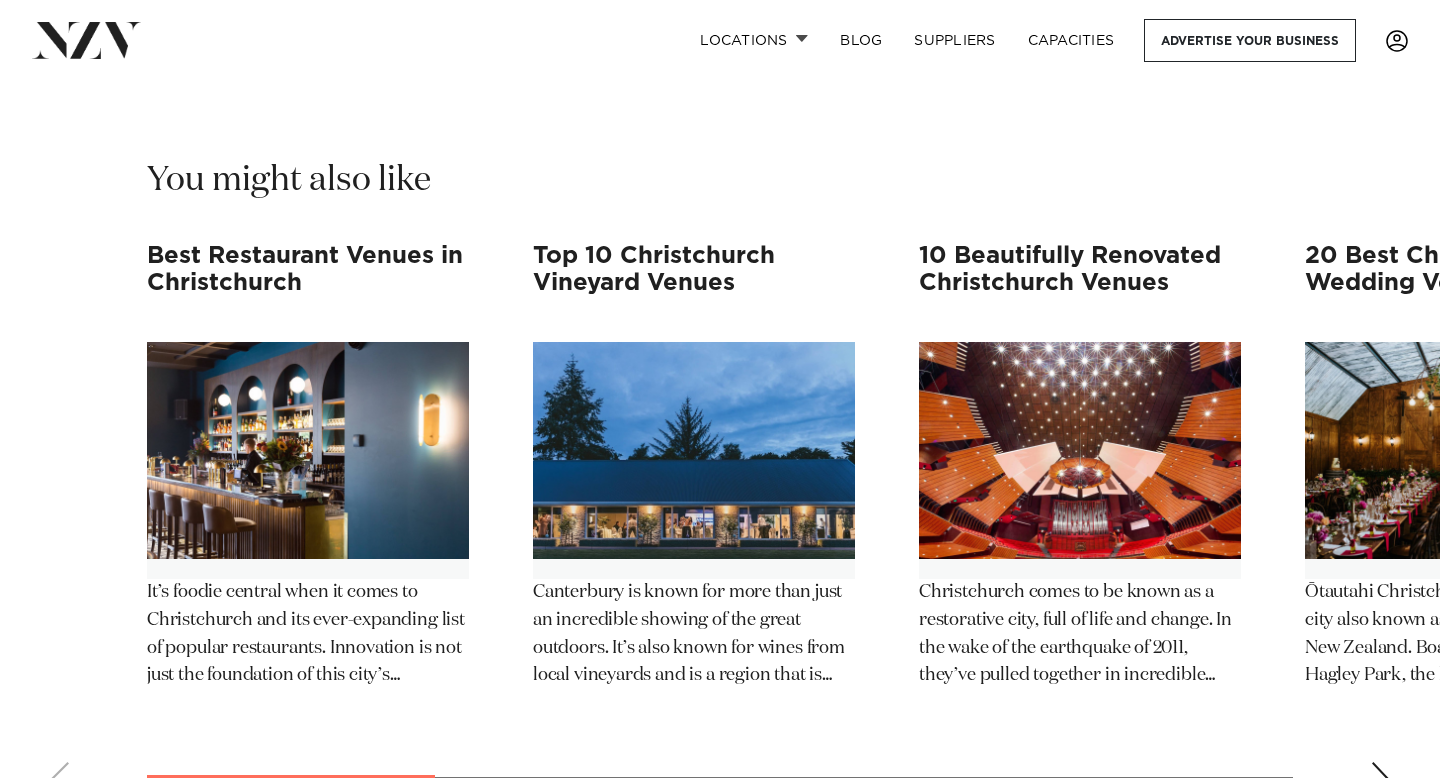 scroll, scrollTop: 16529, scrollLeft: 0, axis: vertical 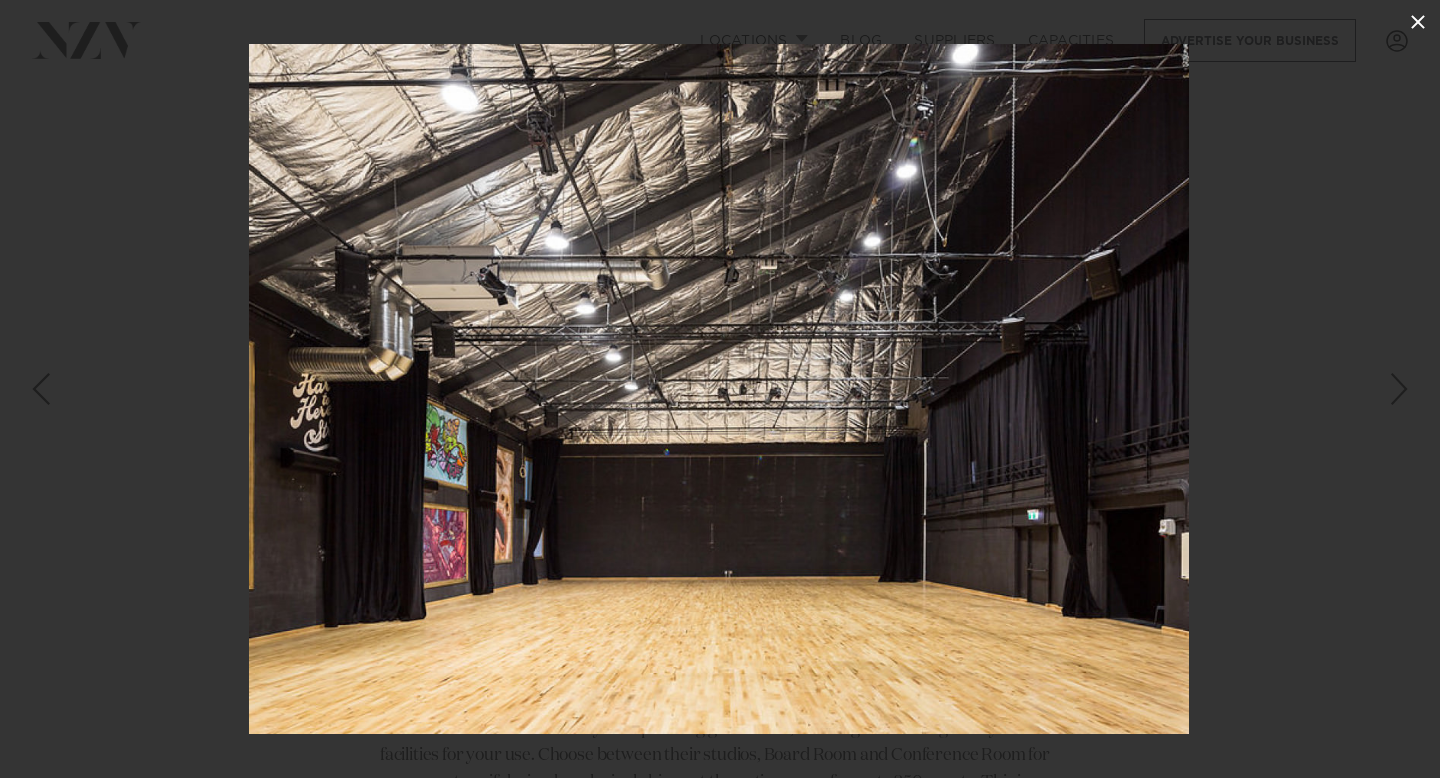 click at bounding box center [1418, 22] 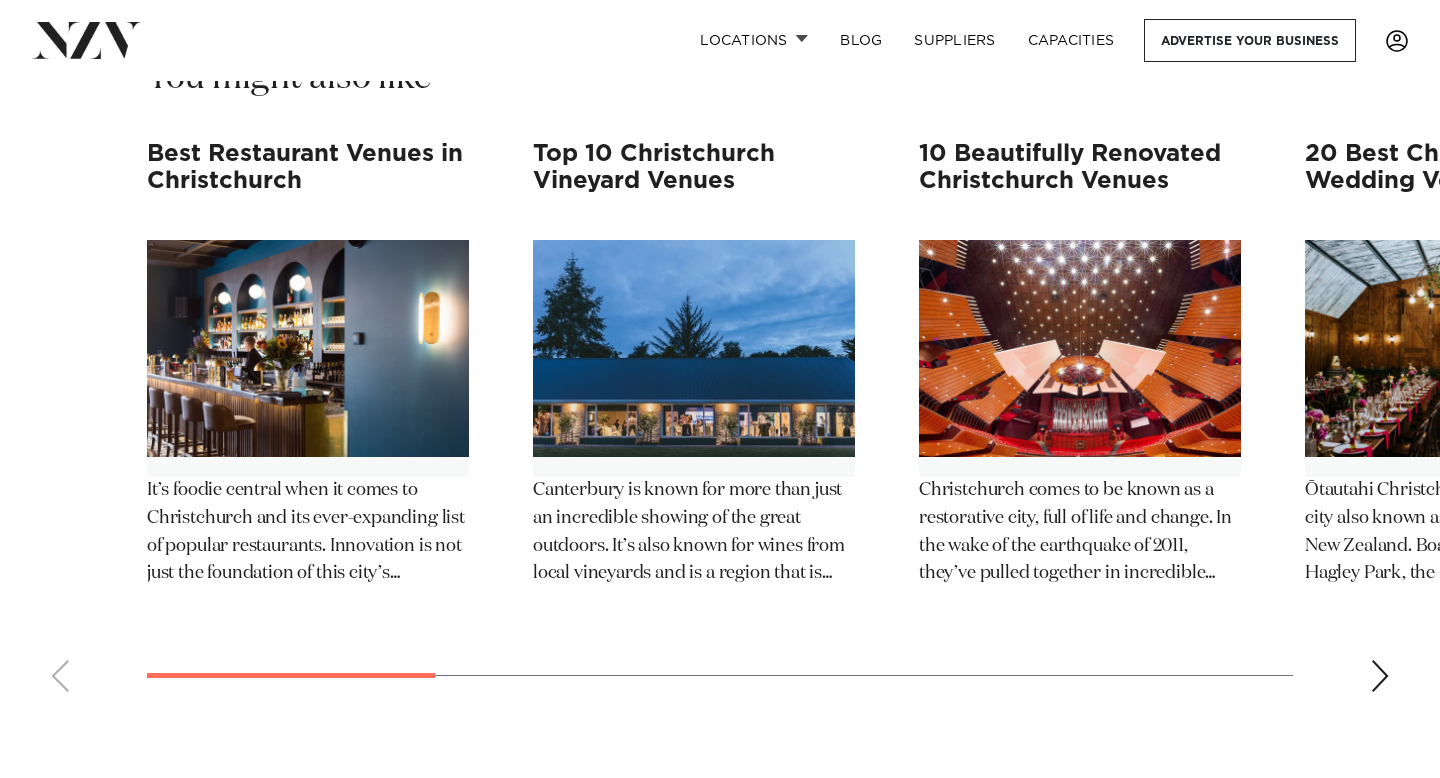 scroll, scrollTop: 16604, scrollLeft: 0, axis: vertical 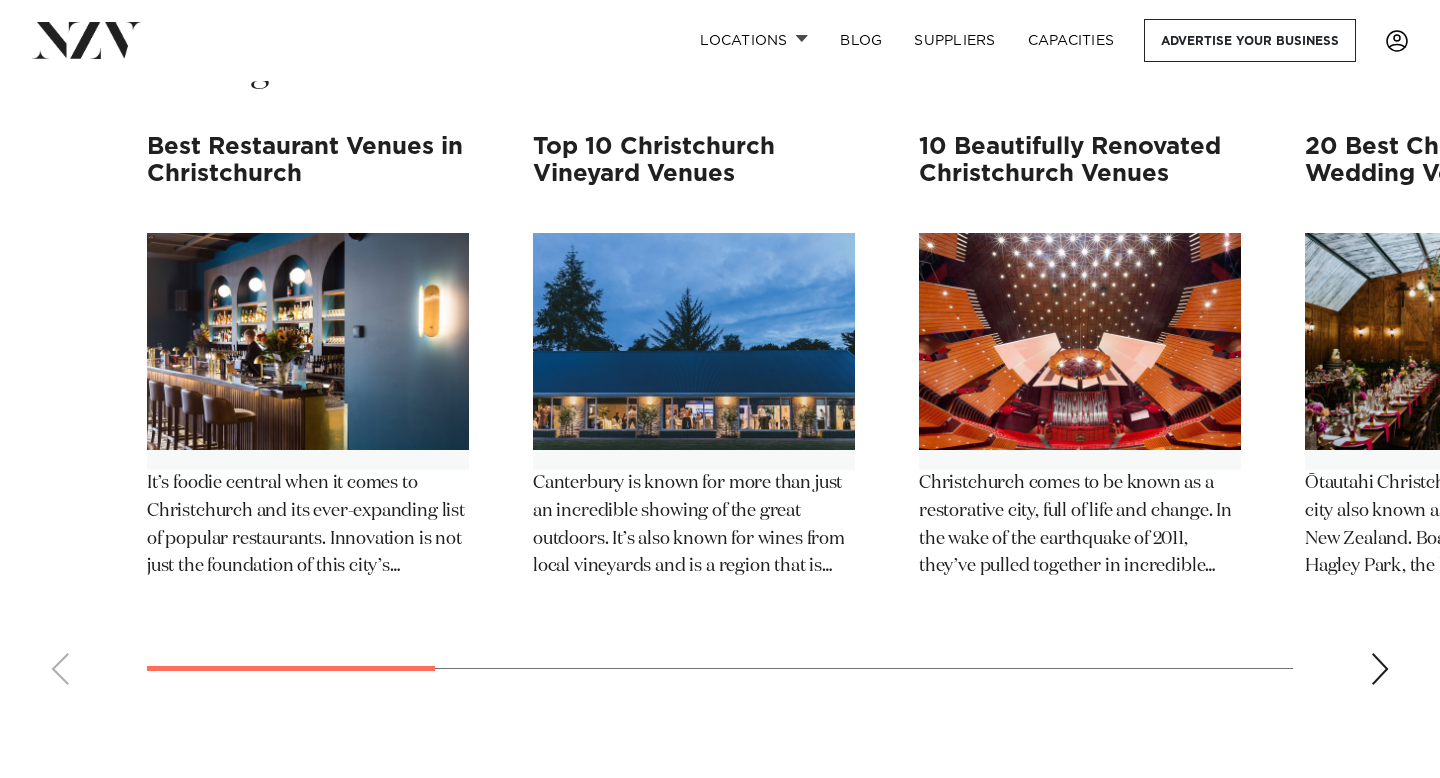click on "[REGION] is known for more than just an incredible showing of the great outdoors. It’s also known for wines from local vineyards and is a region that is rated head and shoulders above the rest when it comes to wine-making. With fertile lands and pure waterways, [REGION] ([CITY] included, of course) is home to several wonderful wineries and vineyards that also serve venues. These [CITY] venues have so much to offer, from stunning views to fresh spaces that will act as ideal backdrops for your next event. Below is a list of 10 of the best [CITY] Vineyard and Winery Venues, with the greater [REGION] Region included." at bounding box center (694, 526) 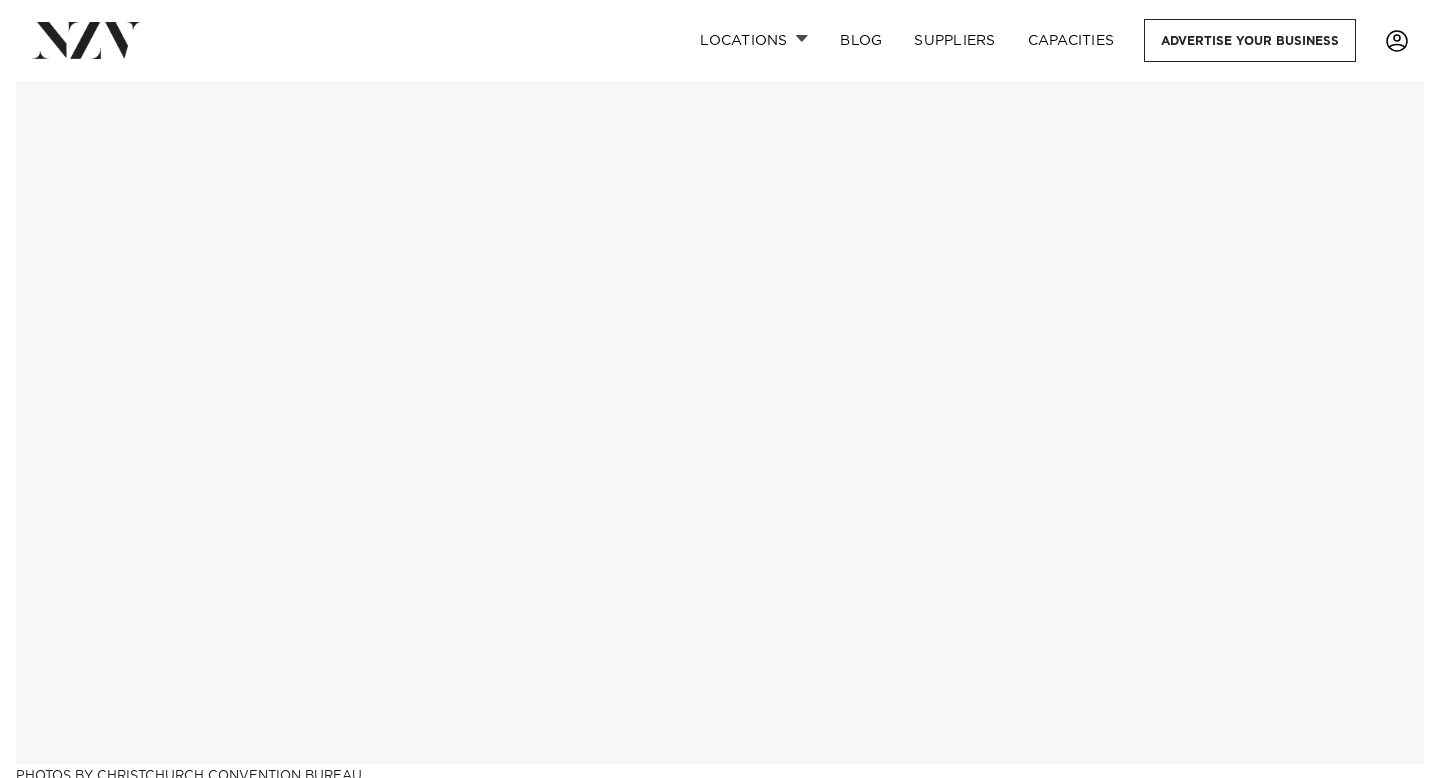 scroll, scrollTop: 0, scrollLeft: 0, axis: both 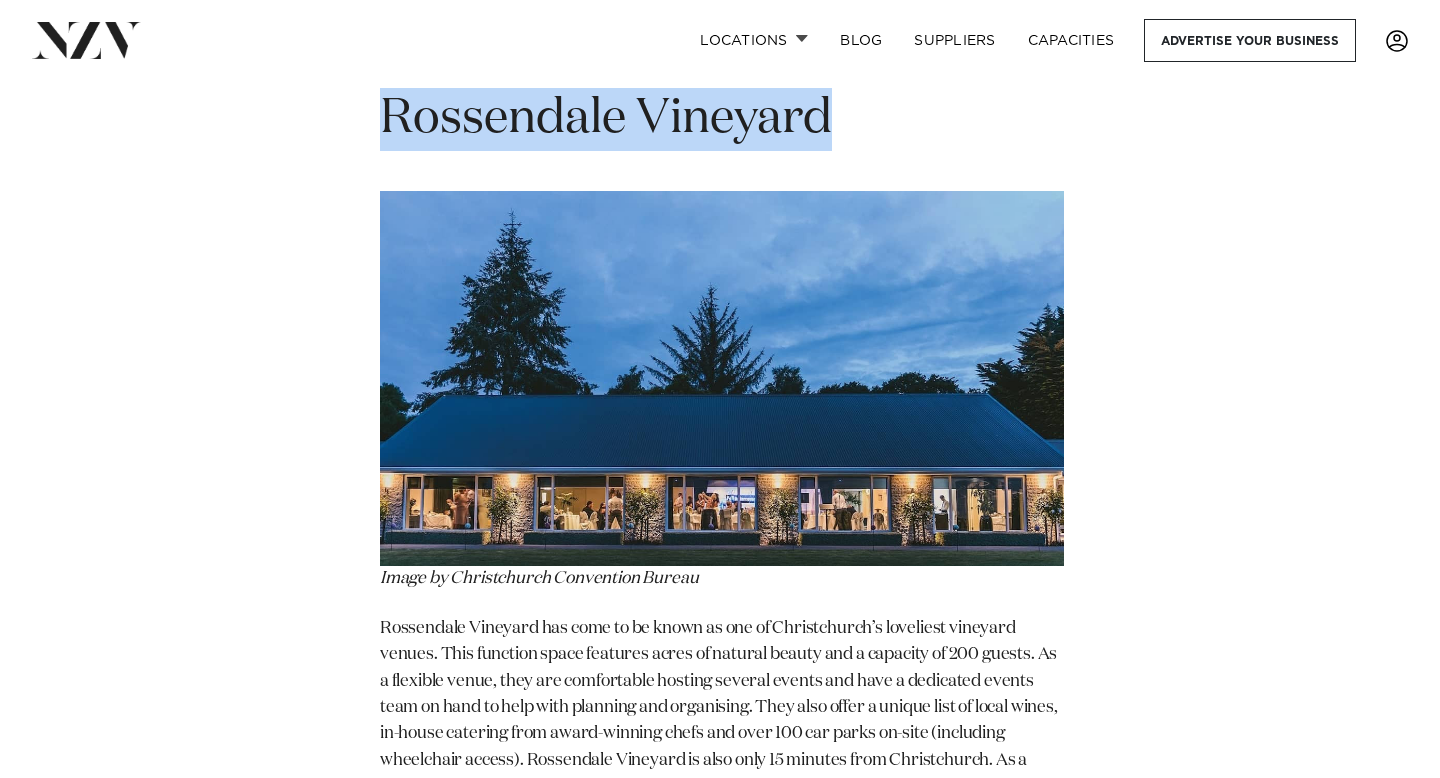 drag, startPoint x: 830, startPoint y: 166, endPoint x: 372, endPoint y: 193, distance: 458.79517 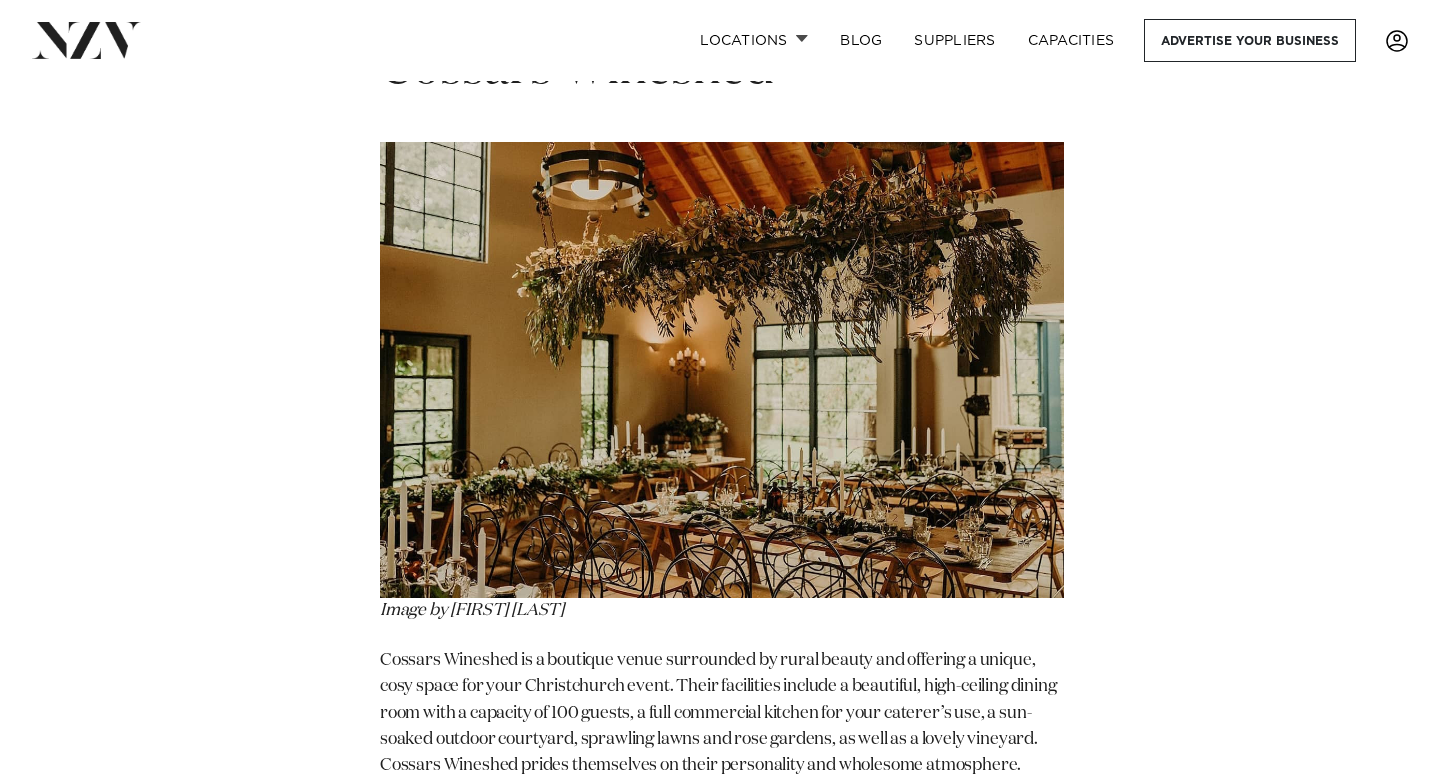 scroll, scrollTop: 11132, scrollLeft: 0, axis: vertical 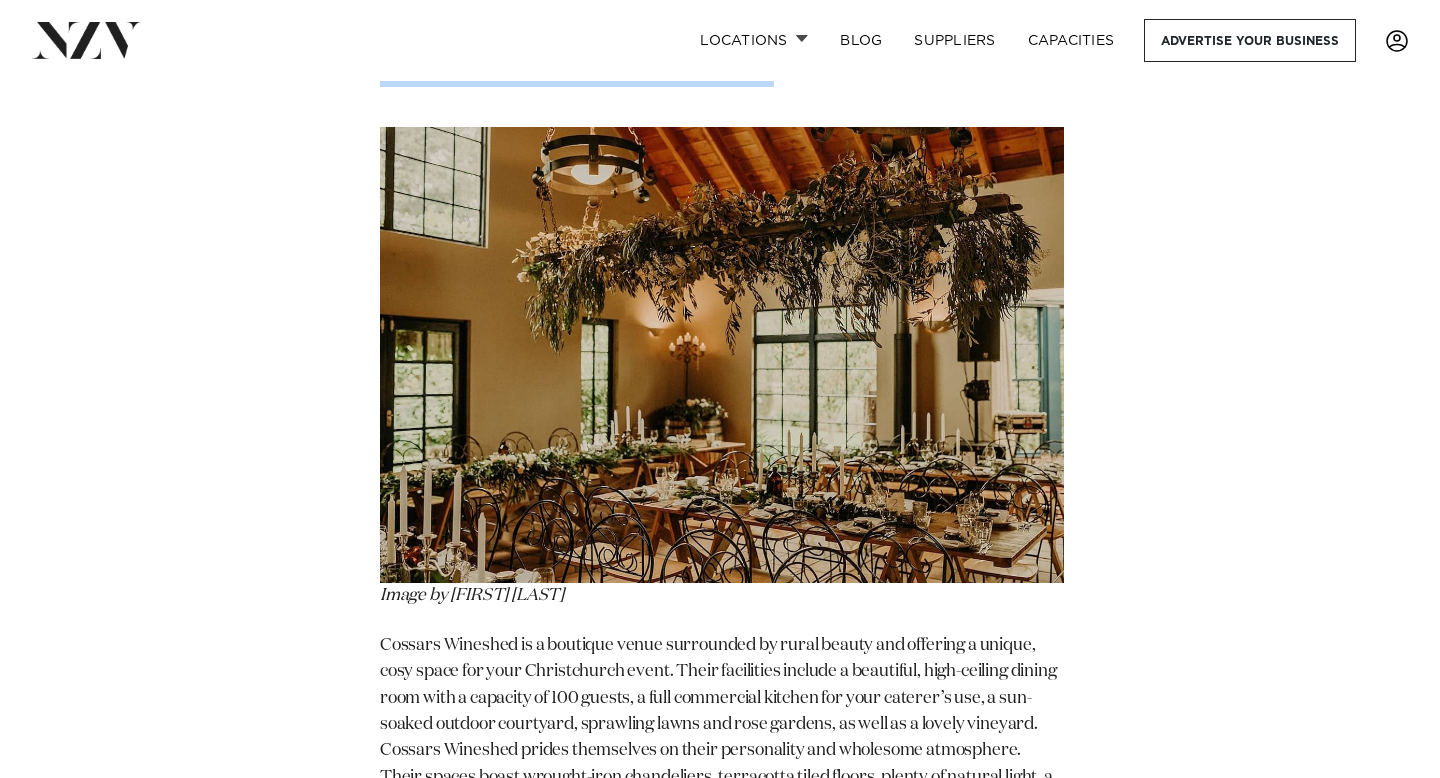 drag, startPoint x: 779, startPoint y: 111, endPoint x: 377, endPoint y: 100, distance: 402.15048 